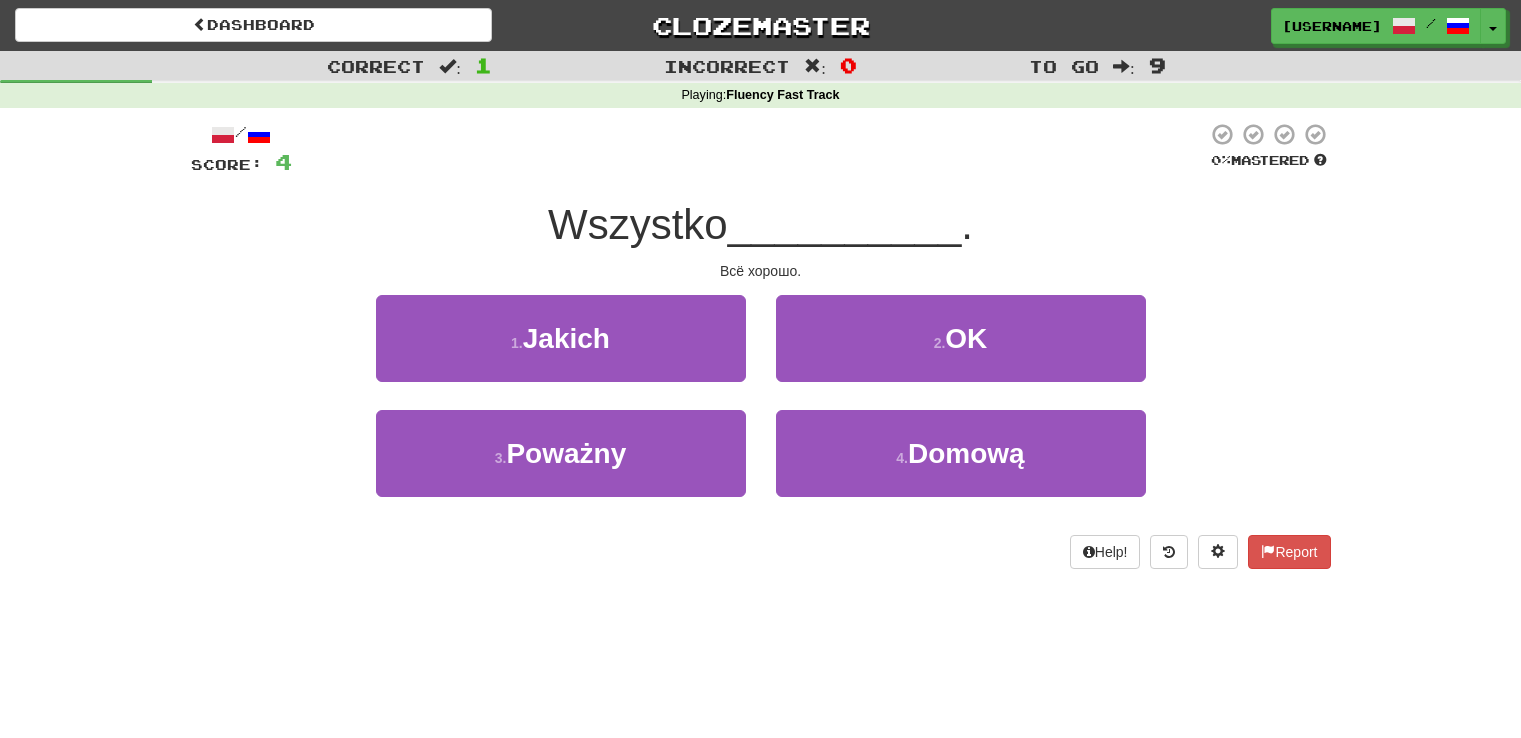 scroll, scrollTop: 0, scrollLeft: 0, axis: both 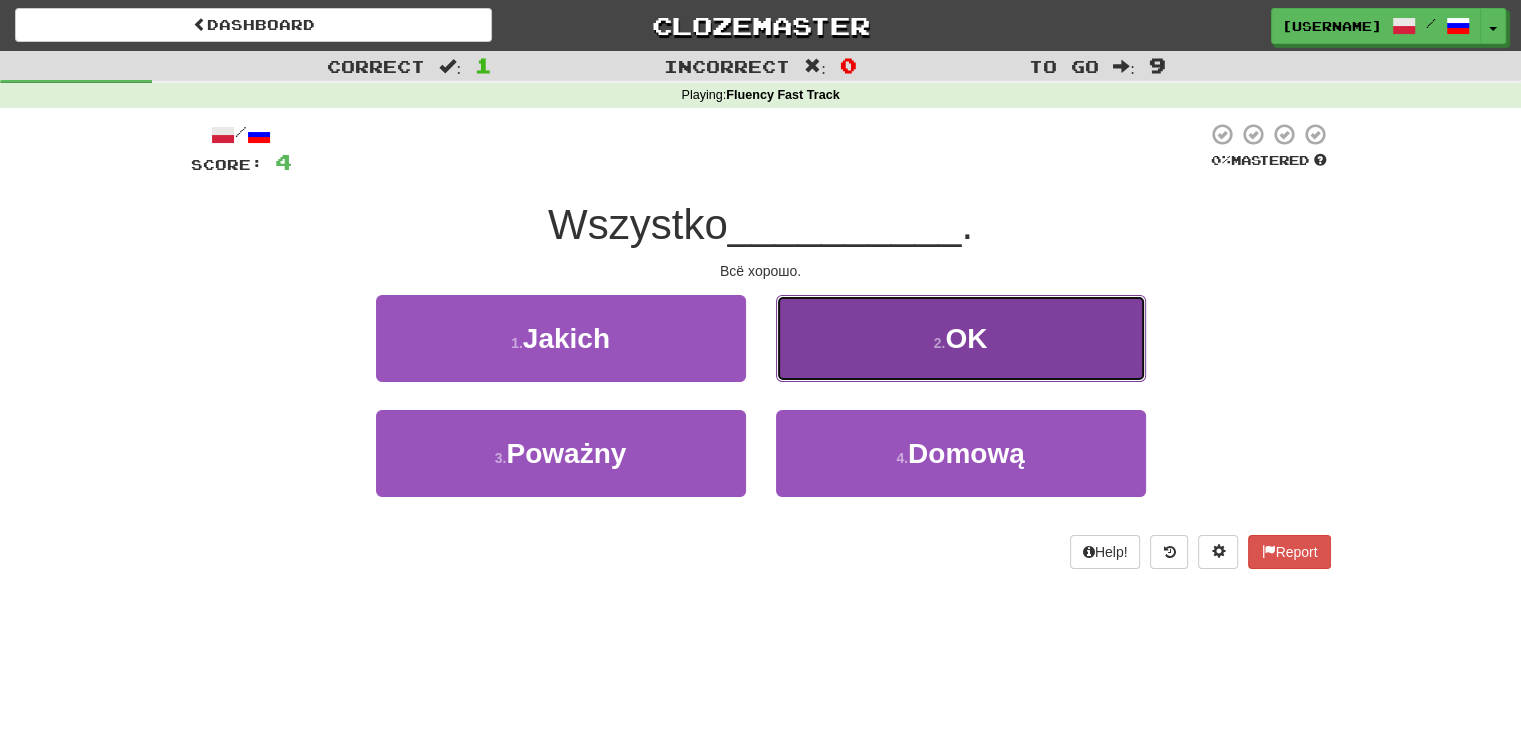 click on "2 .  OK" at bounding box center (961, 338) 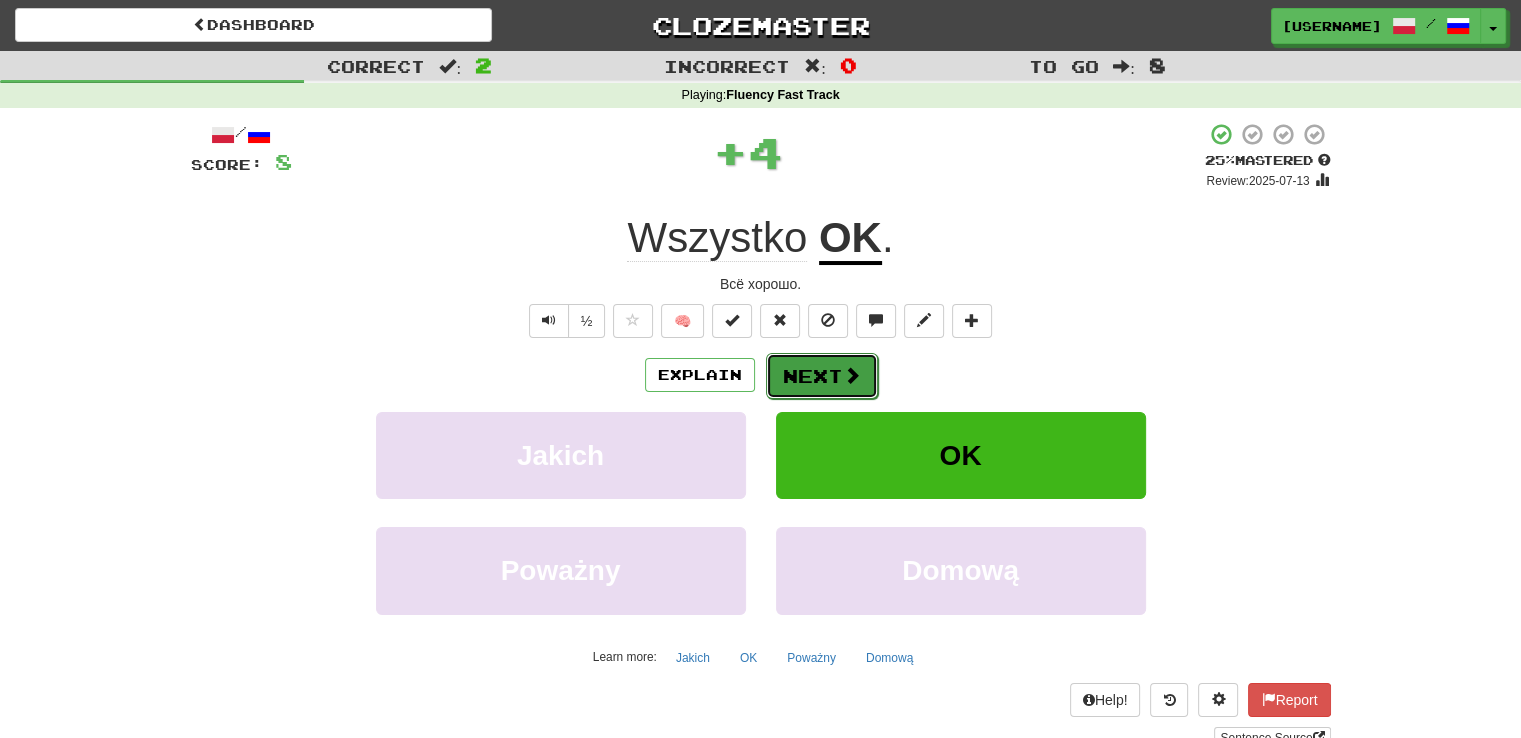 click at bounding box center [852, 375] 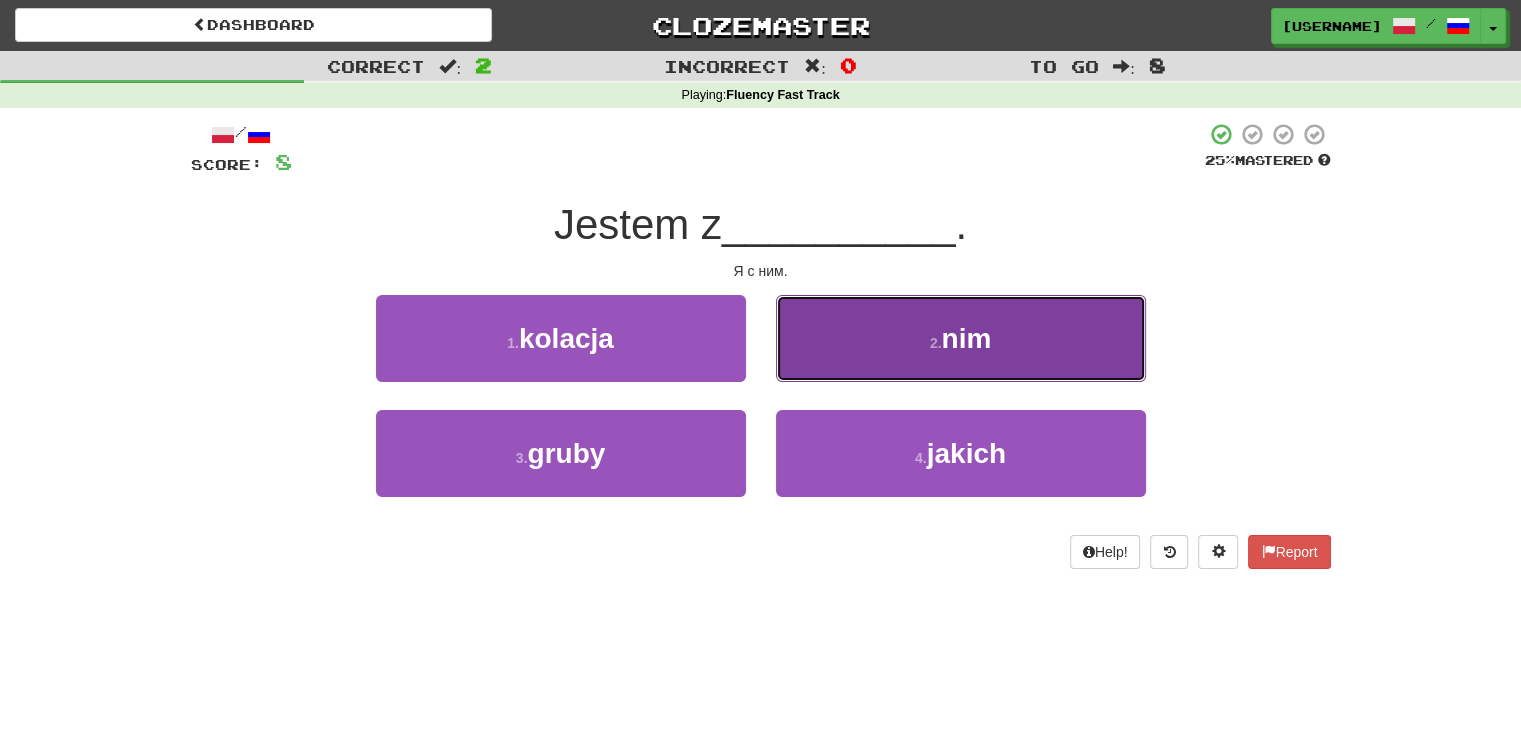 click on "2 .  nim" at bounding box center (961, 338) 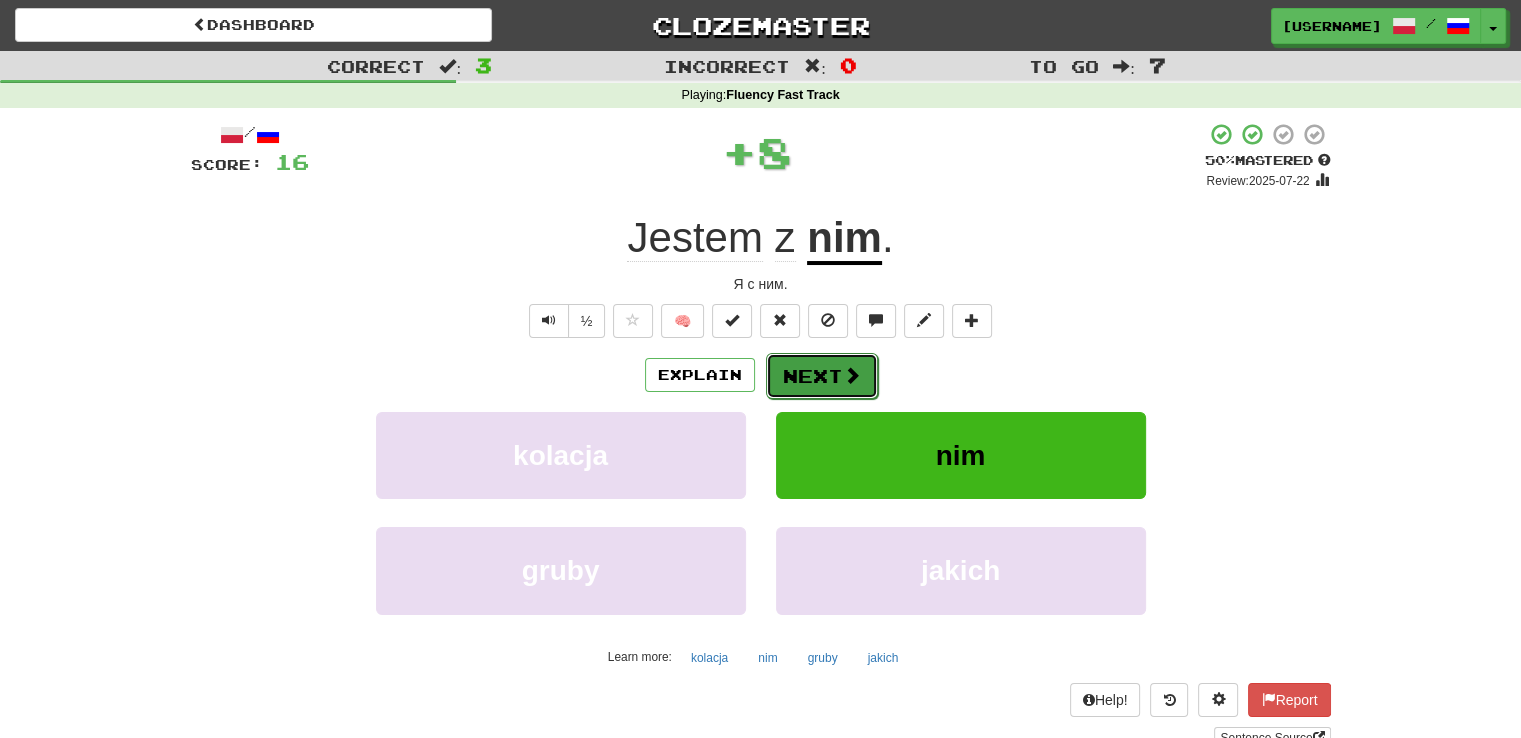 click on "Next" at bounding box center (822, 376) 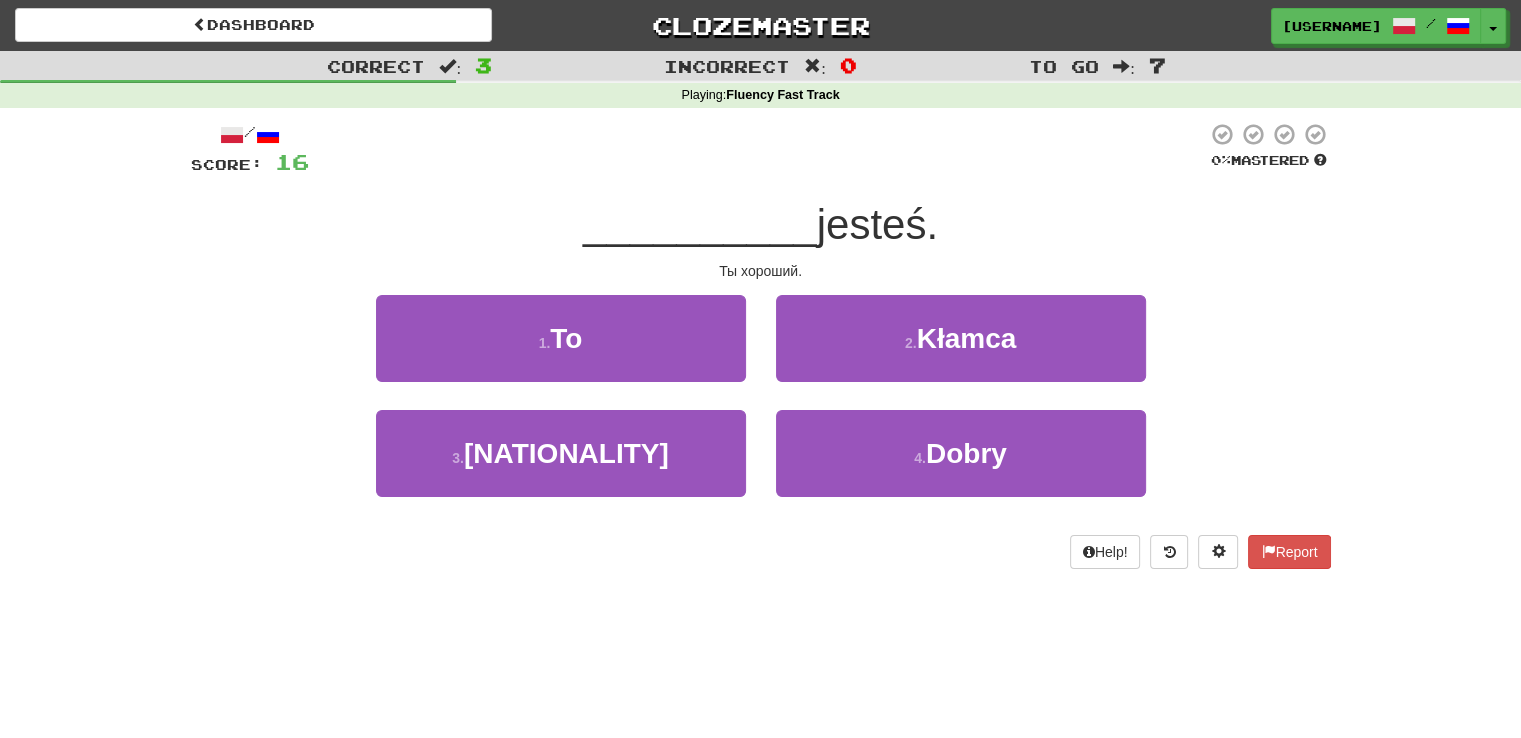 drag, startPoint x: 681, startPoint y: 343, endPoint x: 1428, endPoint y: 299, distance: 748.29474 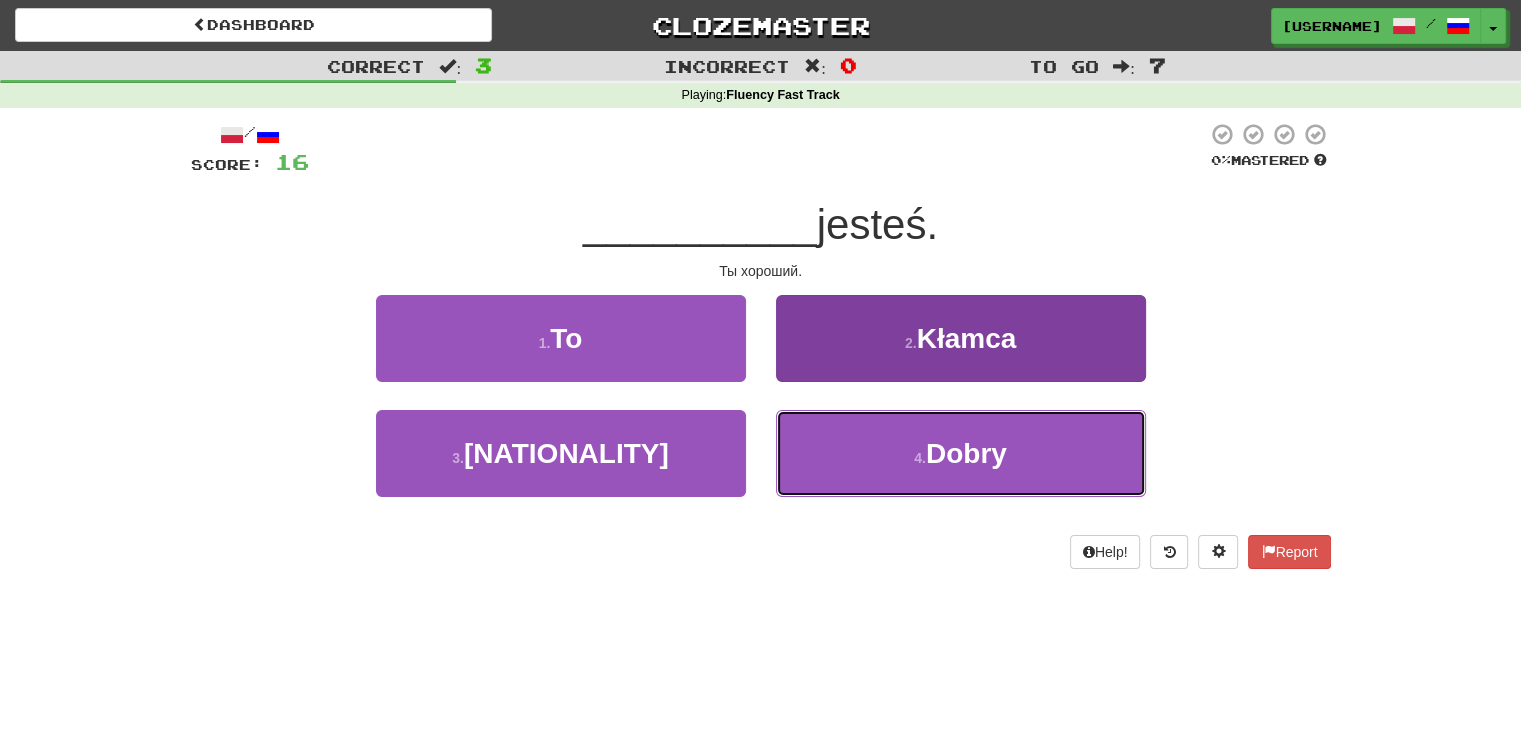 click on "4 .  Dobry" at bounding box center [961, 453] 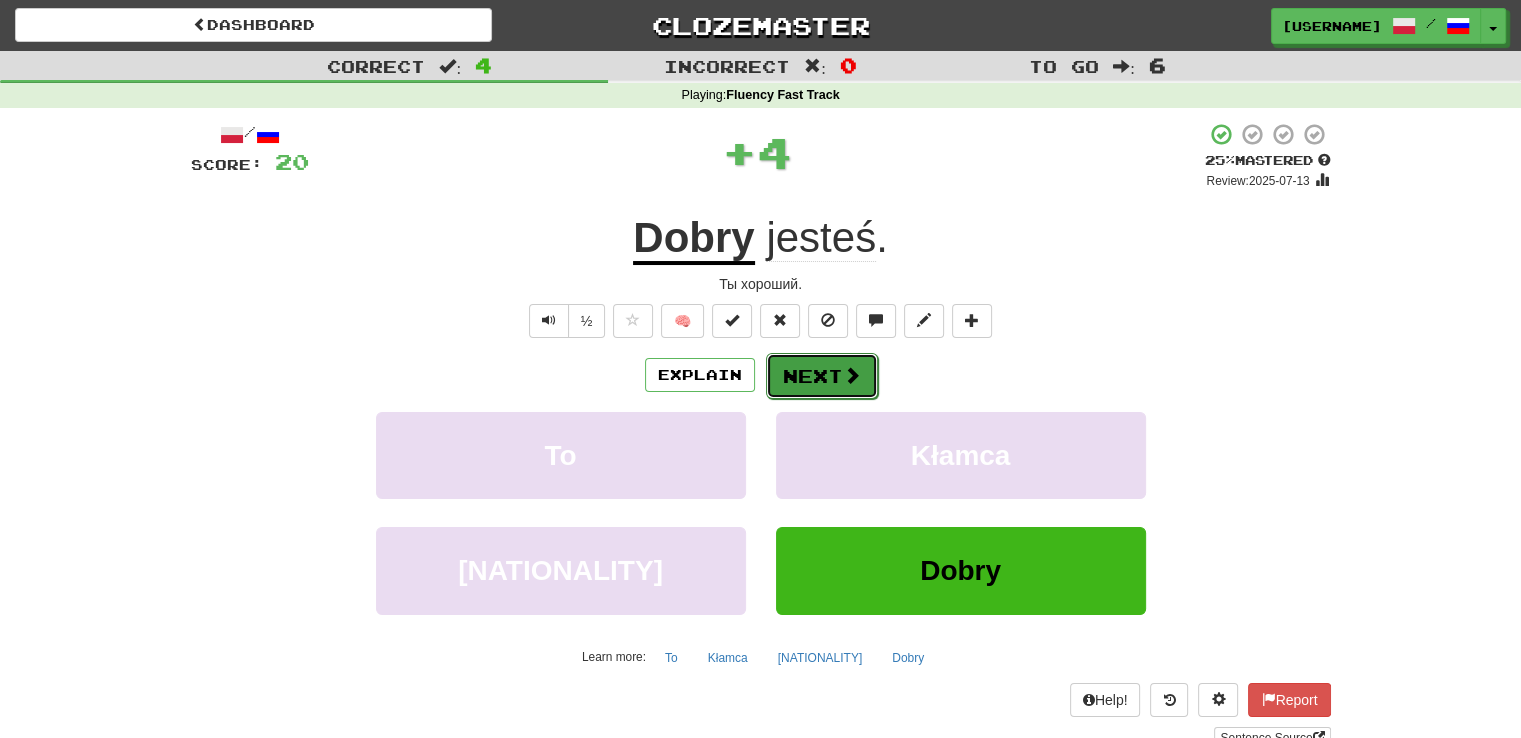 click on "Next" at bounding box center (822, 376) 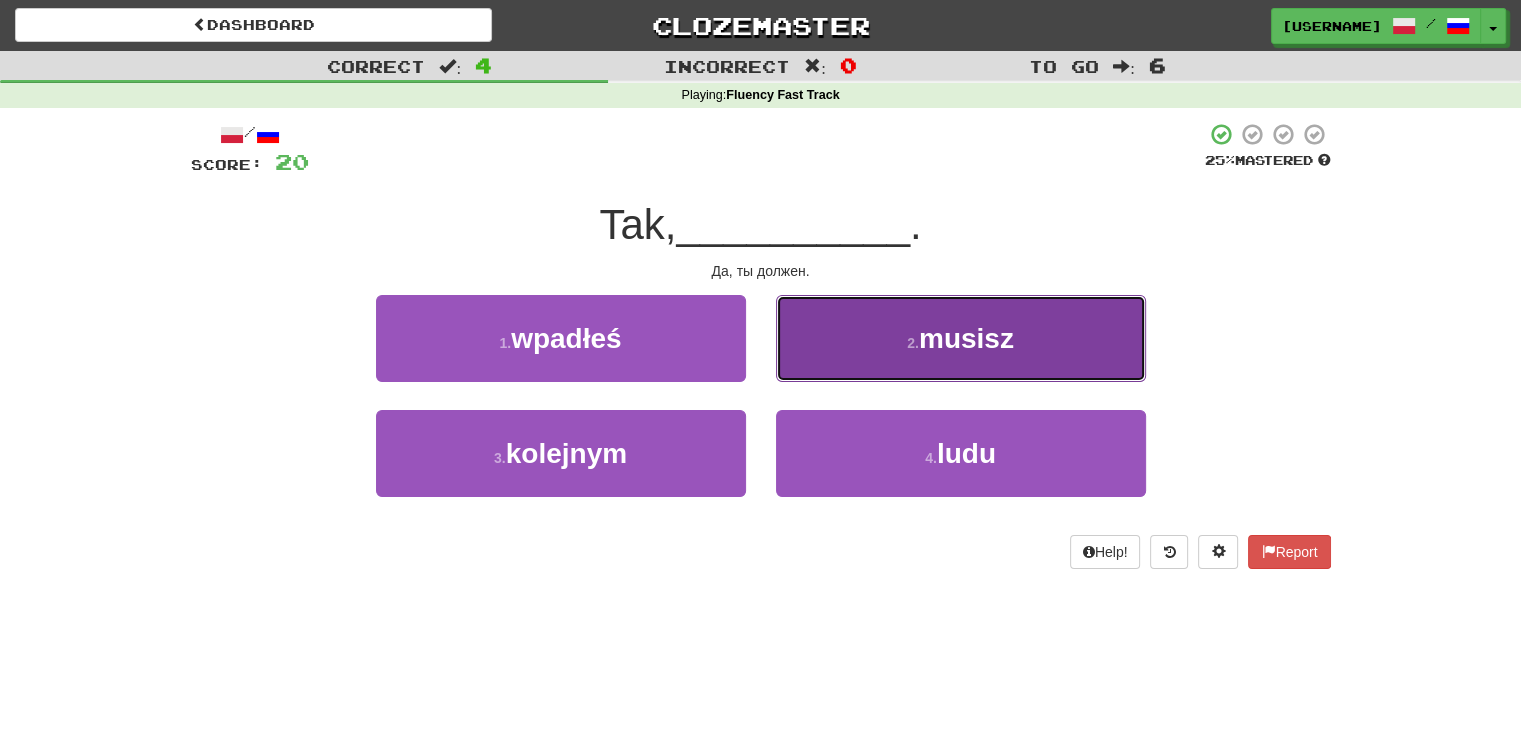 click on "musisz" at bounding box center (966, 338) 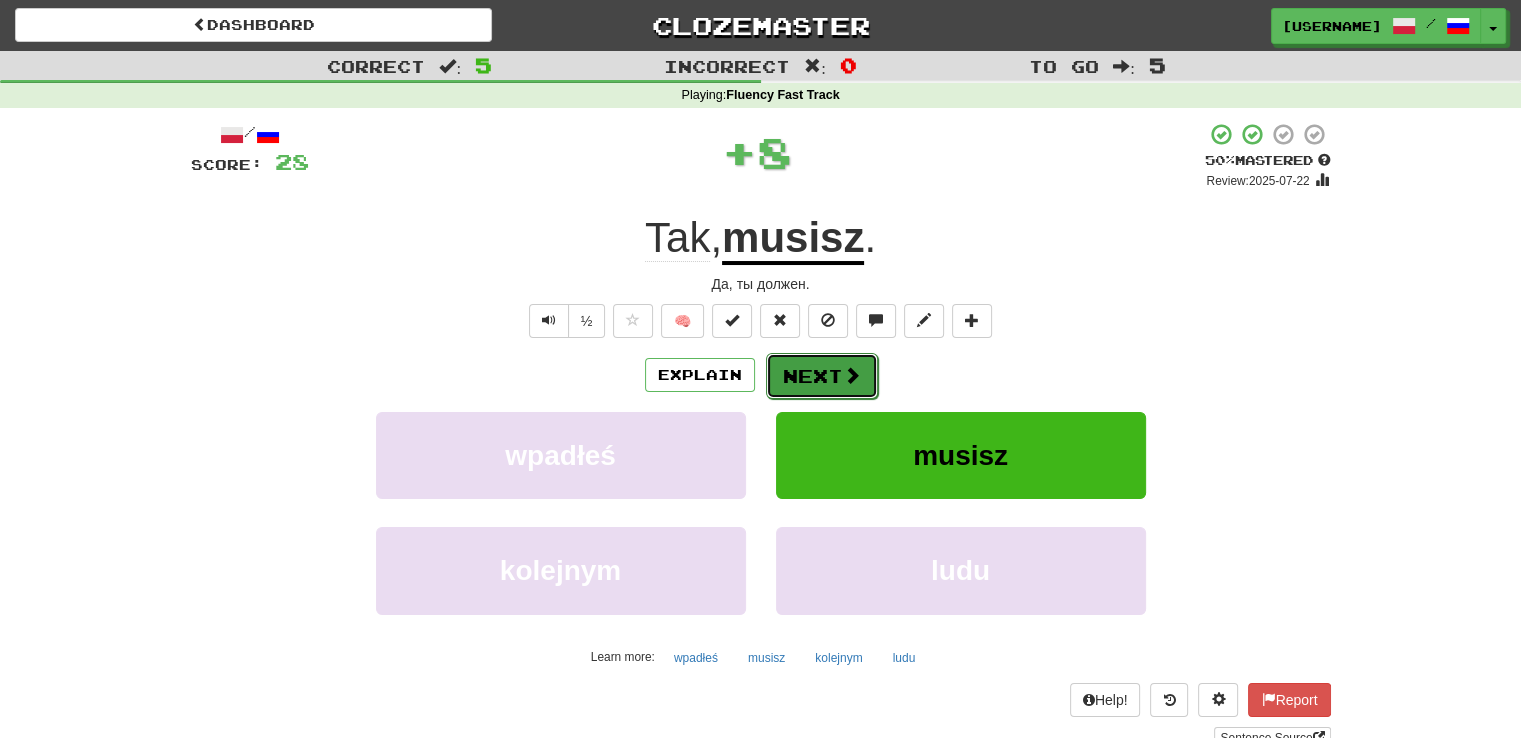 click on "Next" at bounding box center [822, 376] 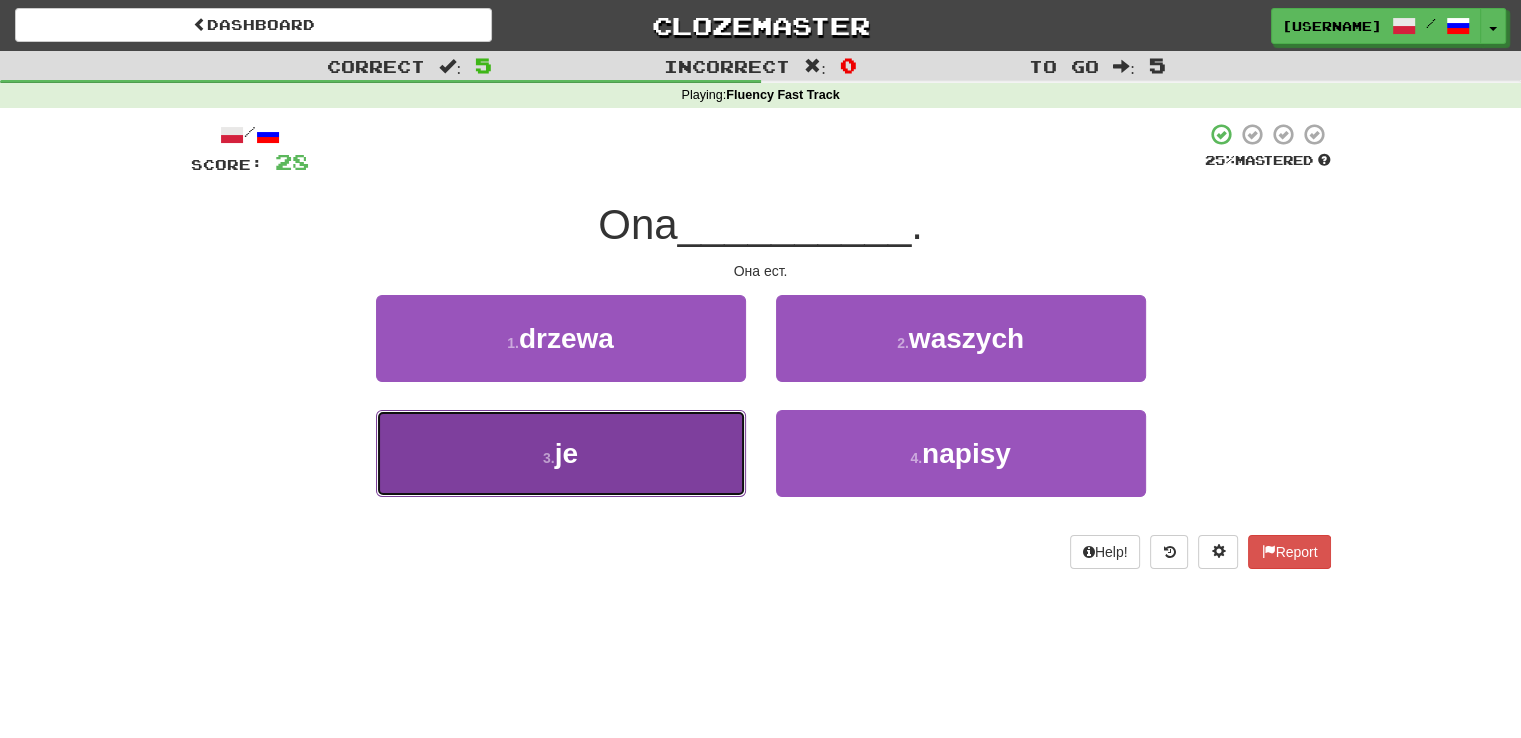 click on "3 .  je" at bounding box center (561, 453) 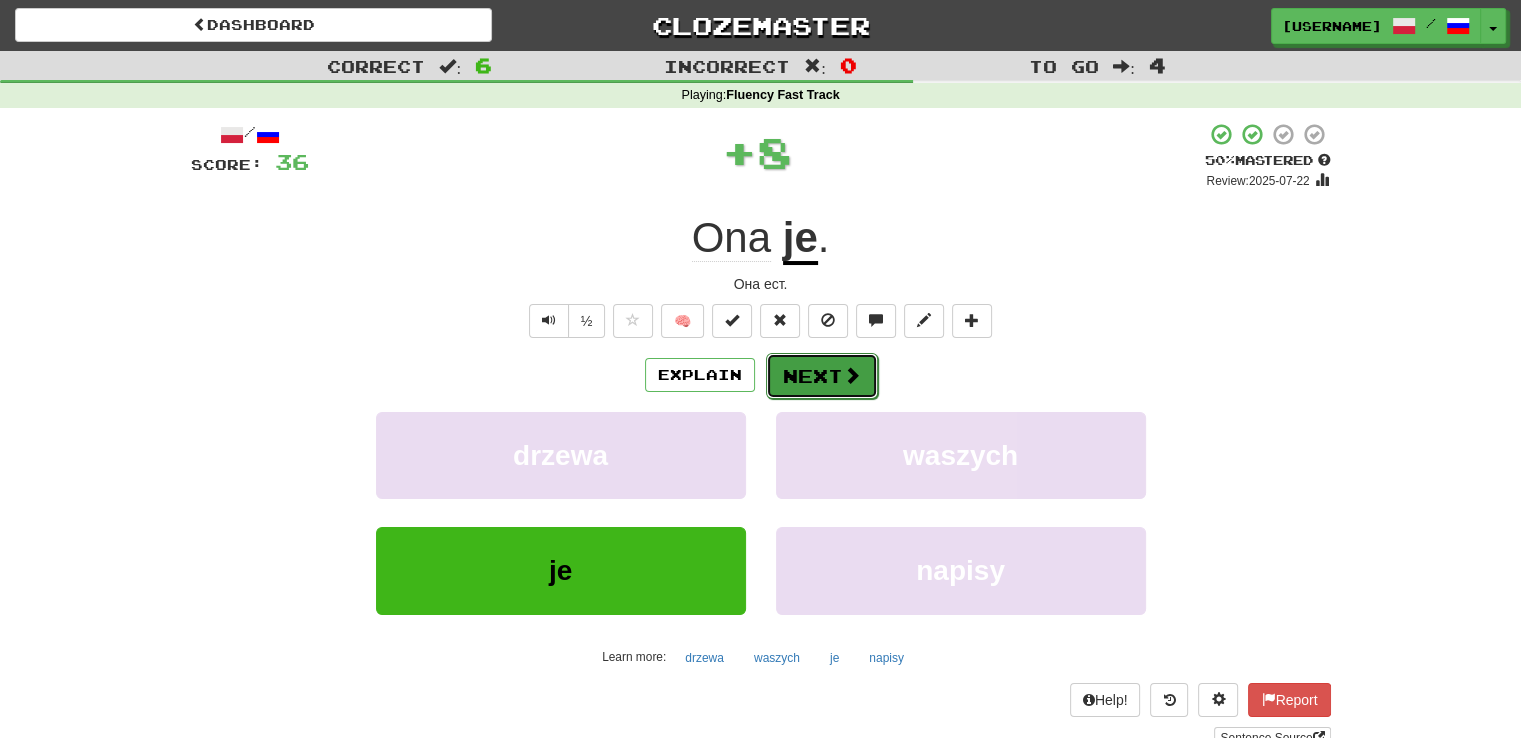 click at bounding box center (852, 375) 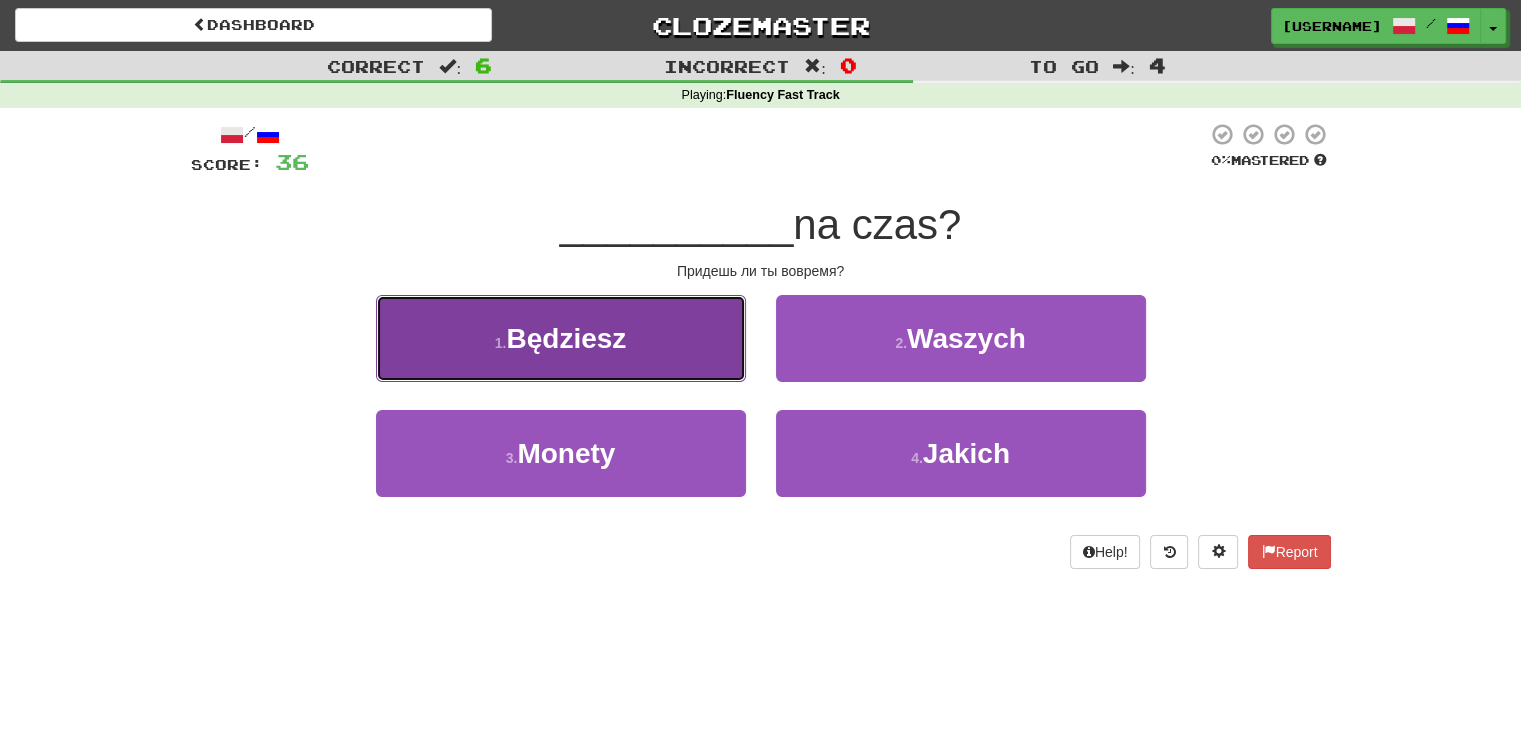 click on "1 .  Będziesz" at bounding box center [561, 338] 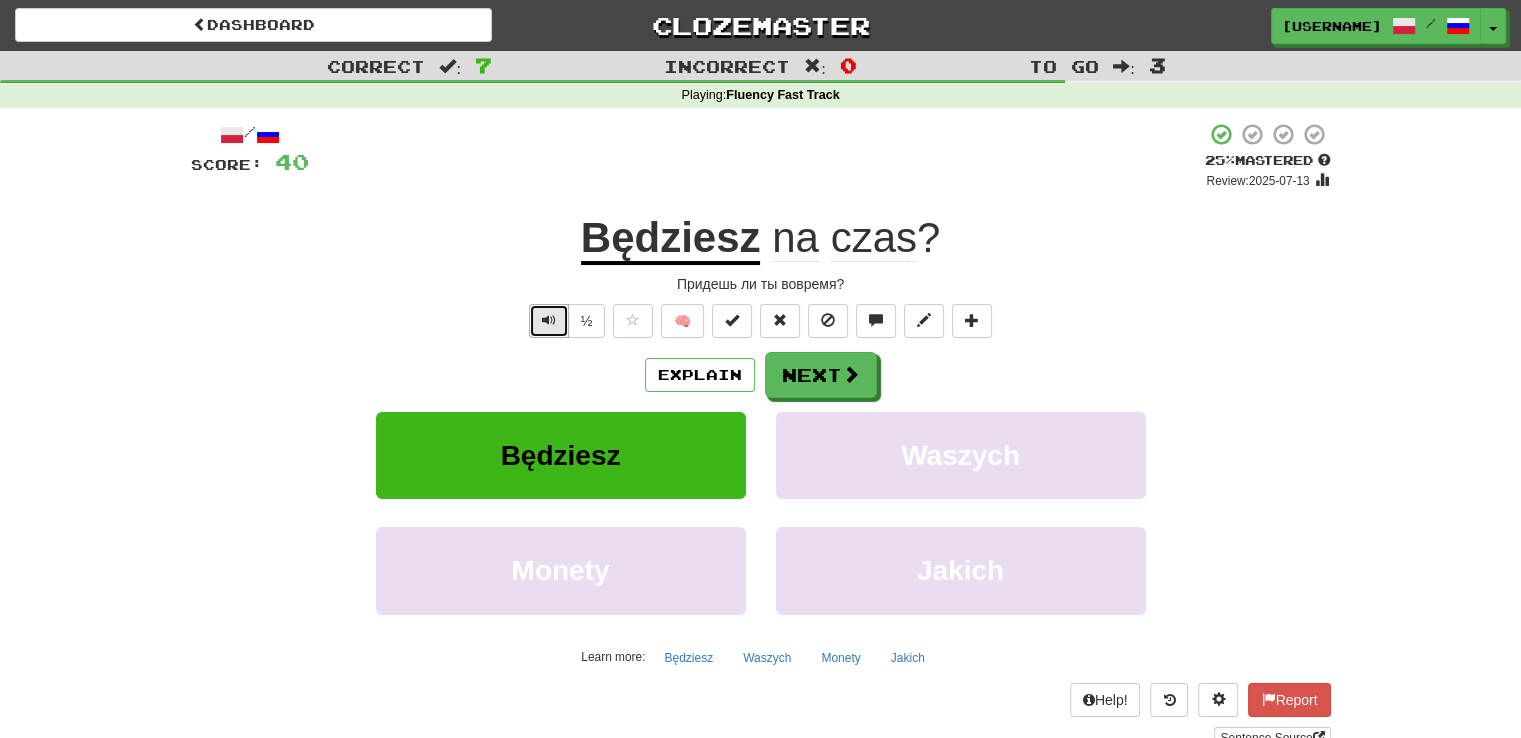 click at bounding box center [549, 321] 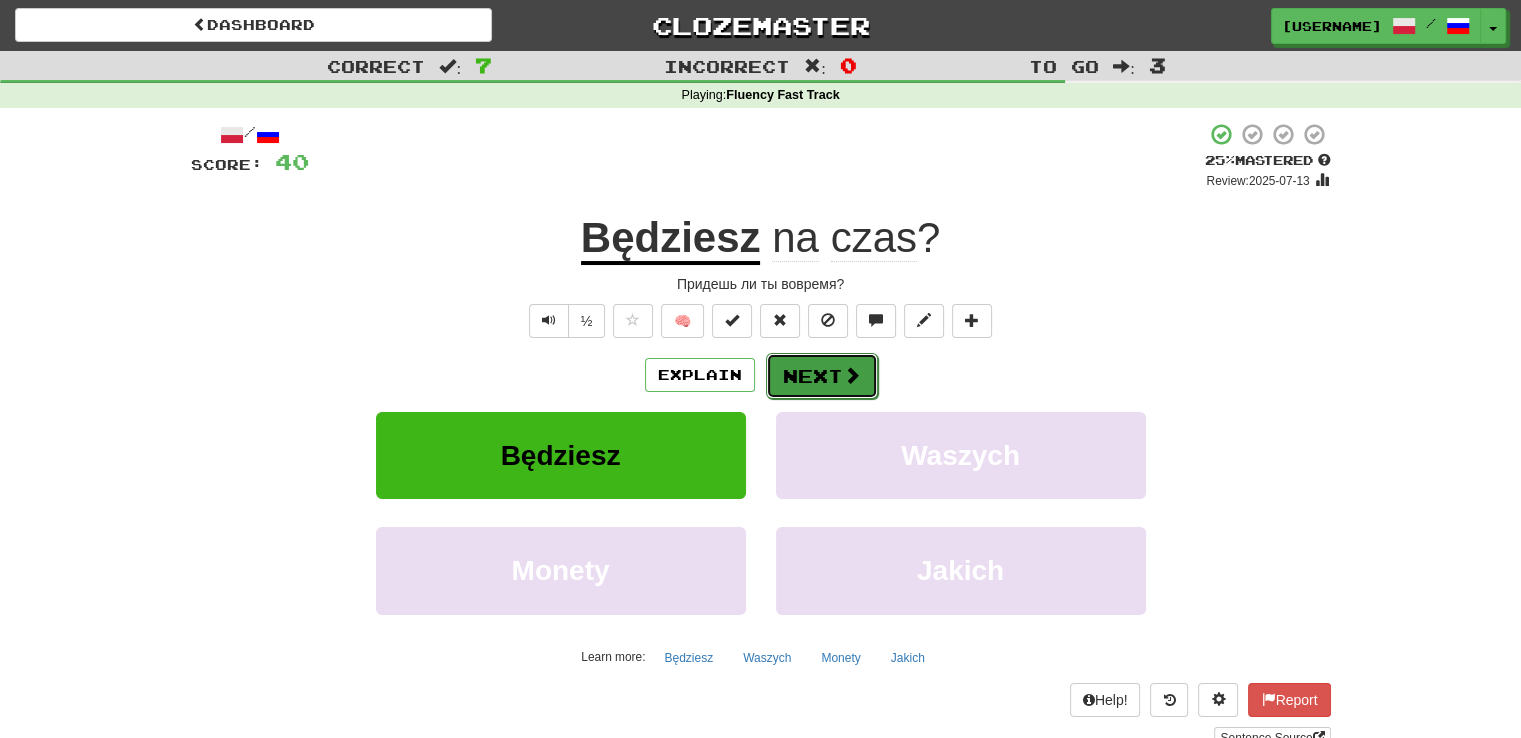 click at bounding box center [852, 375] 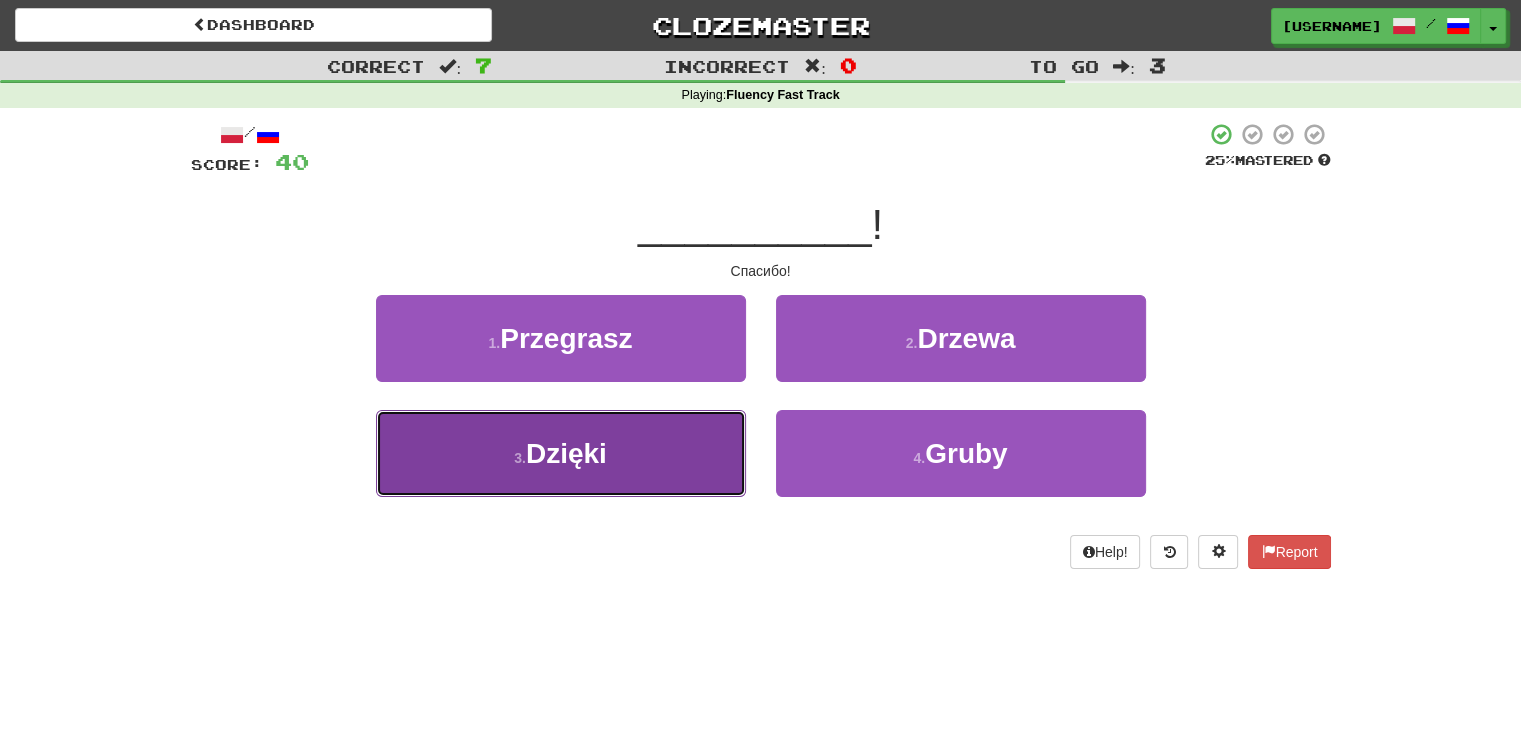 click on "3 .  Dzięki" at bounding box center (561, 453) 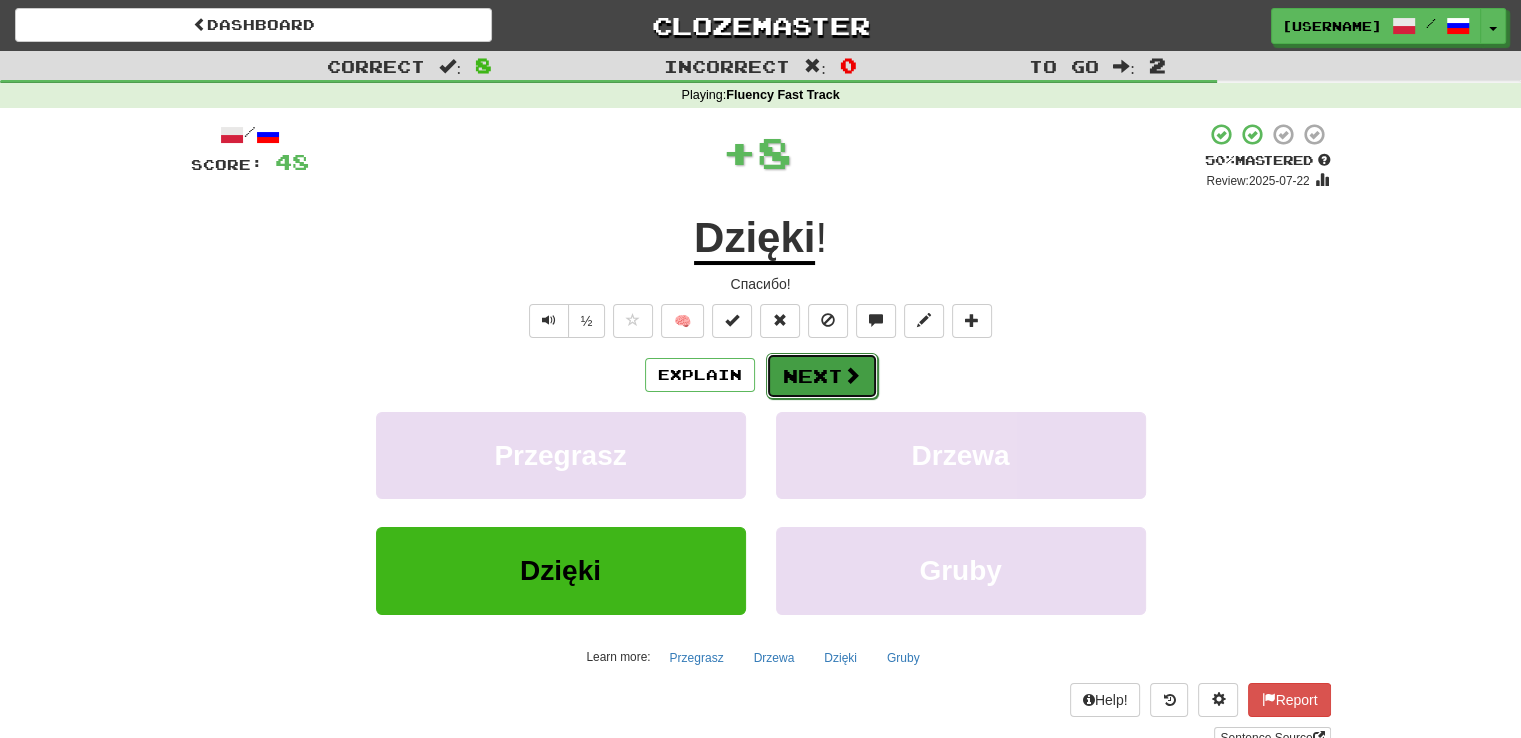 click at bounding box center [852, 375] 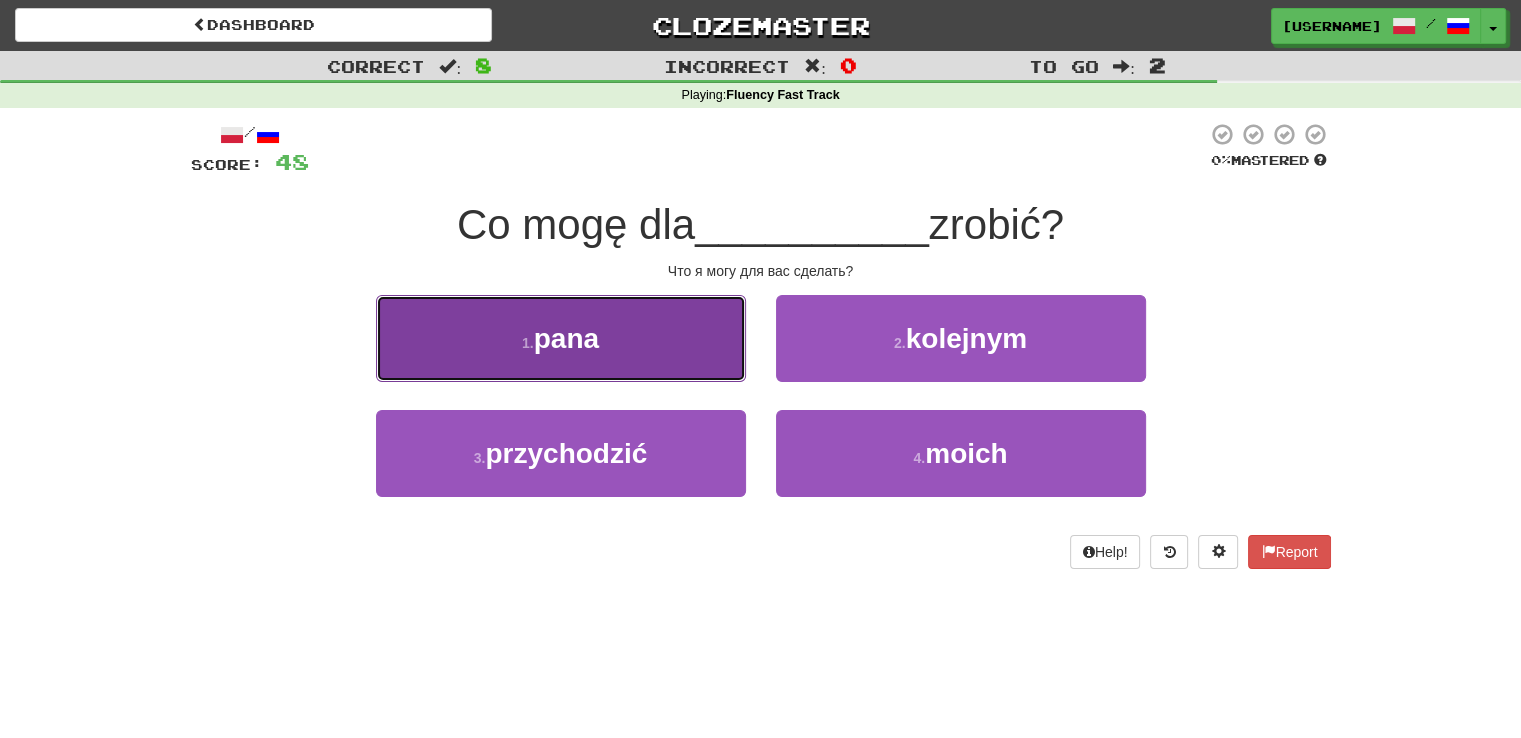 click on "pana" at bounding box center [566, 338] 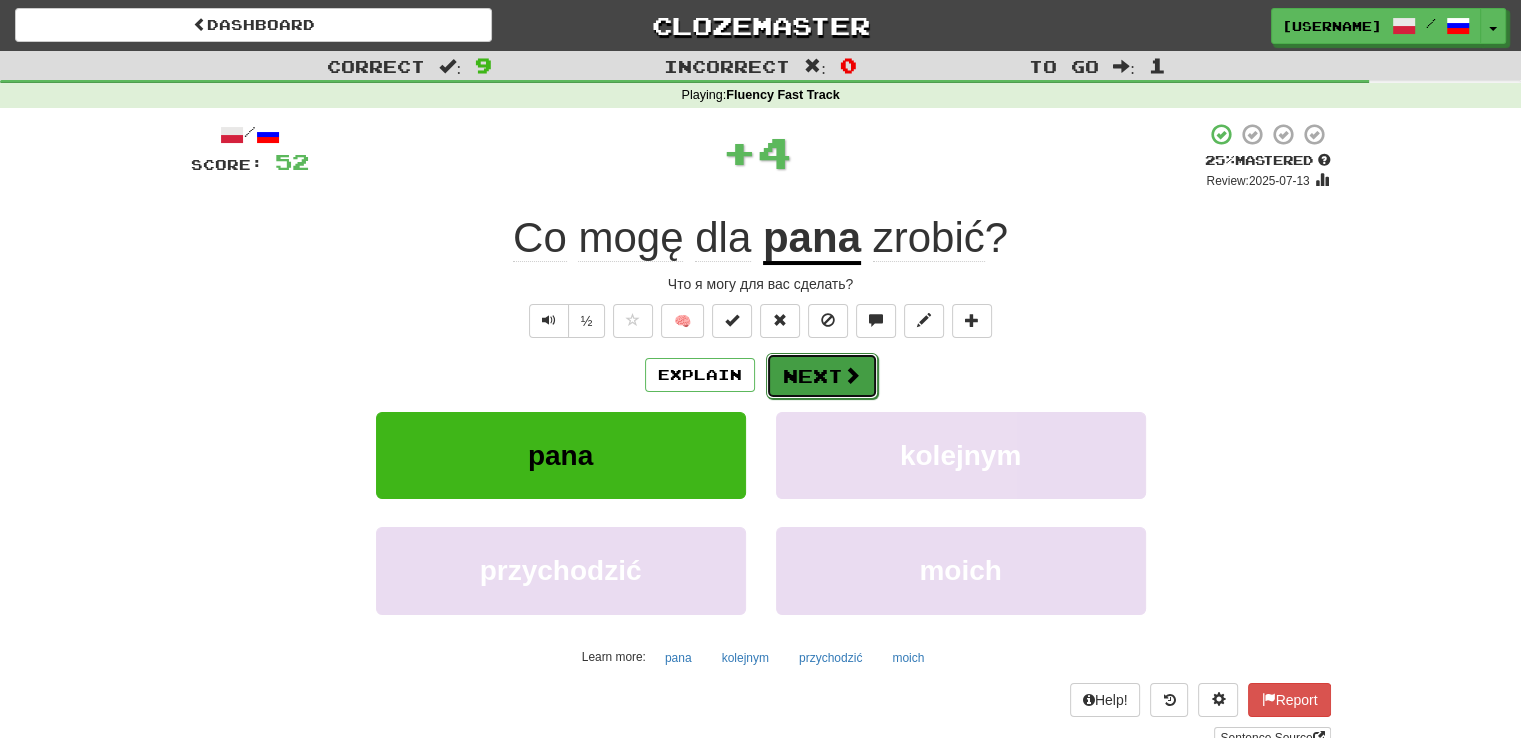 click at bounding box center (852, 375) 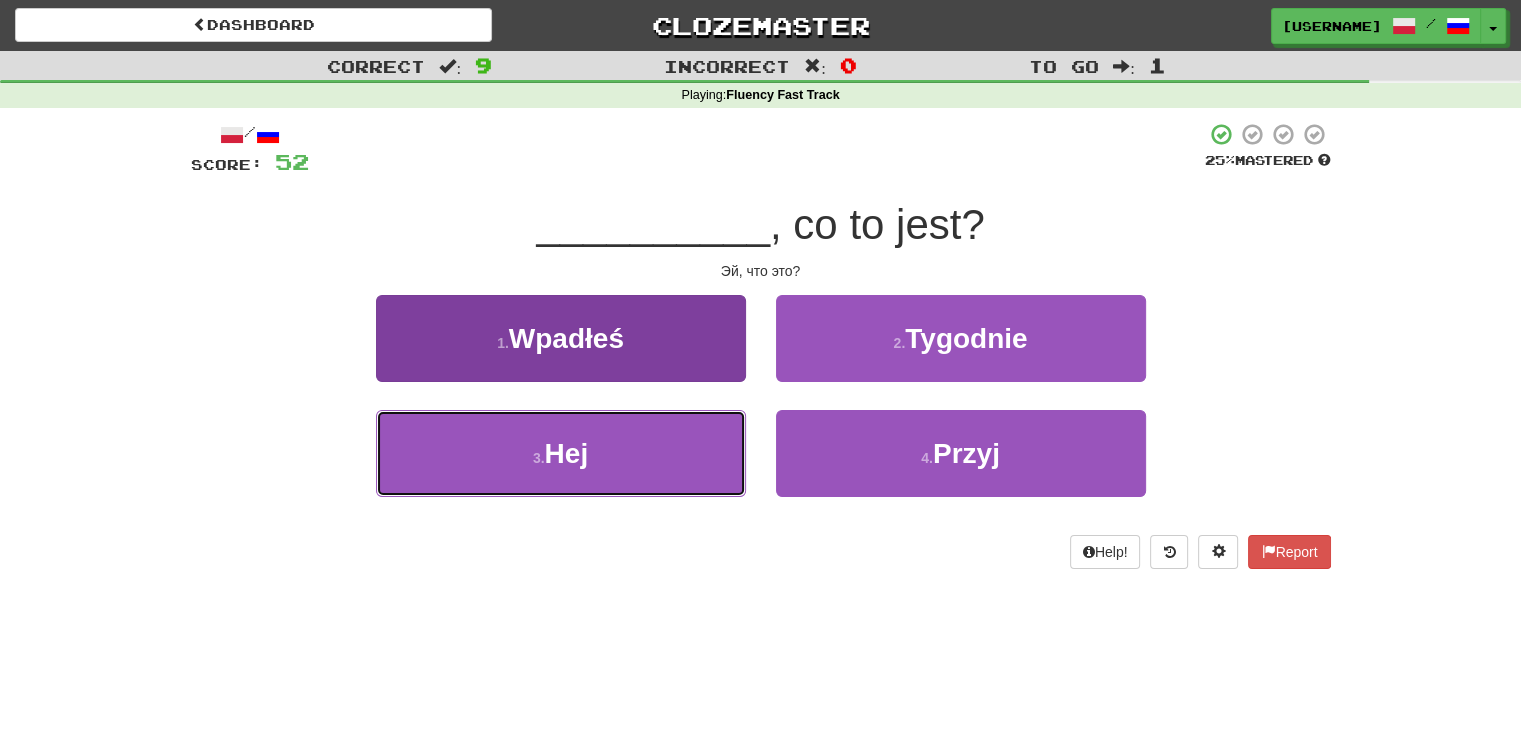 click on "3 .  Hej" at bounding box center [561, 453] 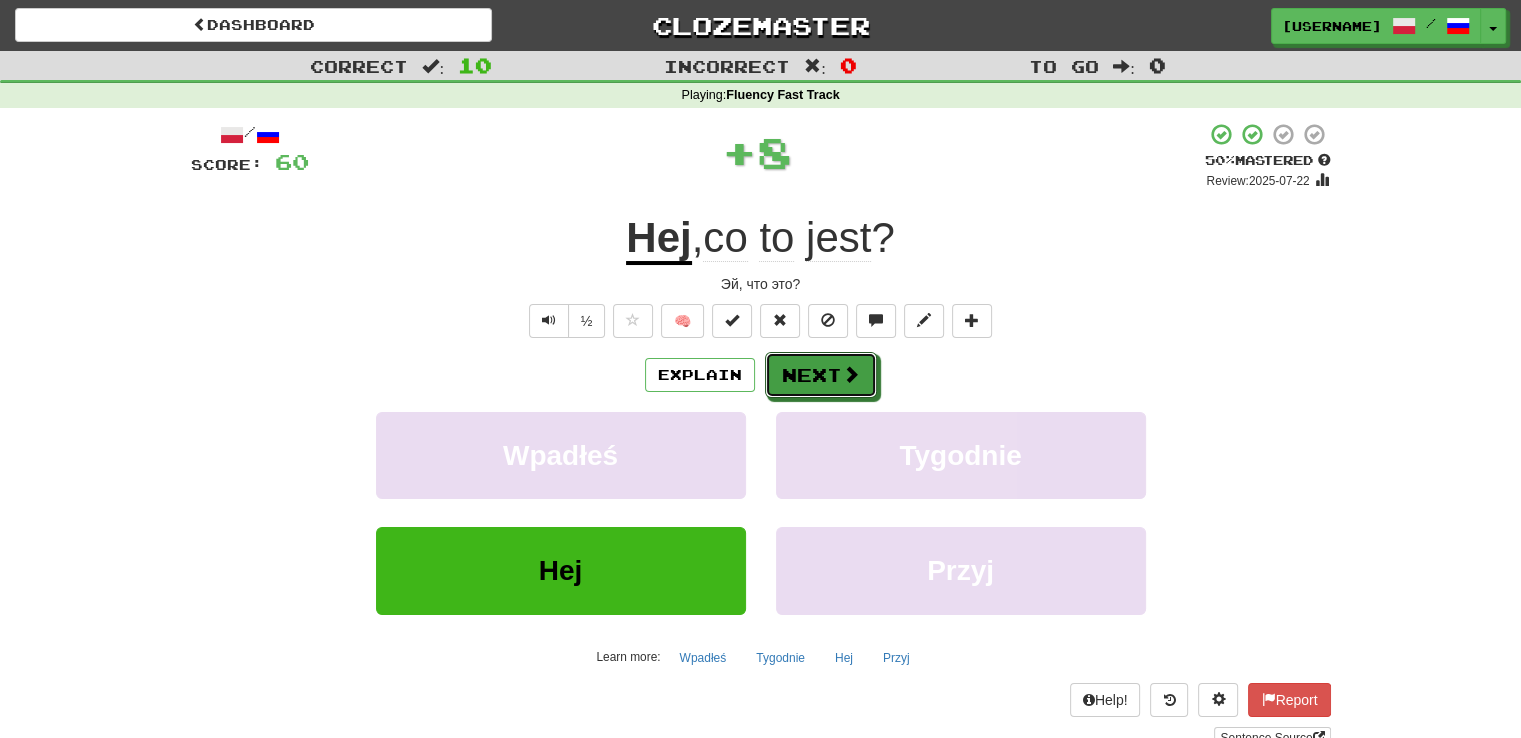 click on "Next" at bounding box center [821, 375] 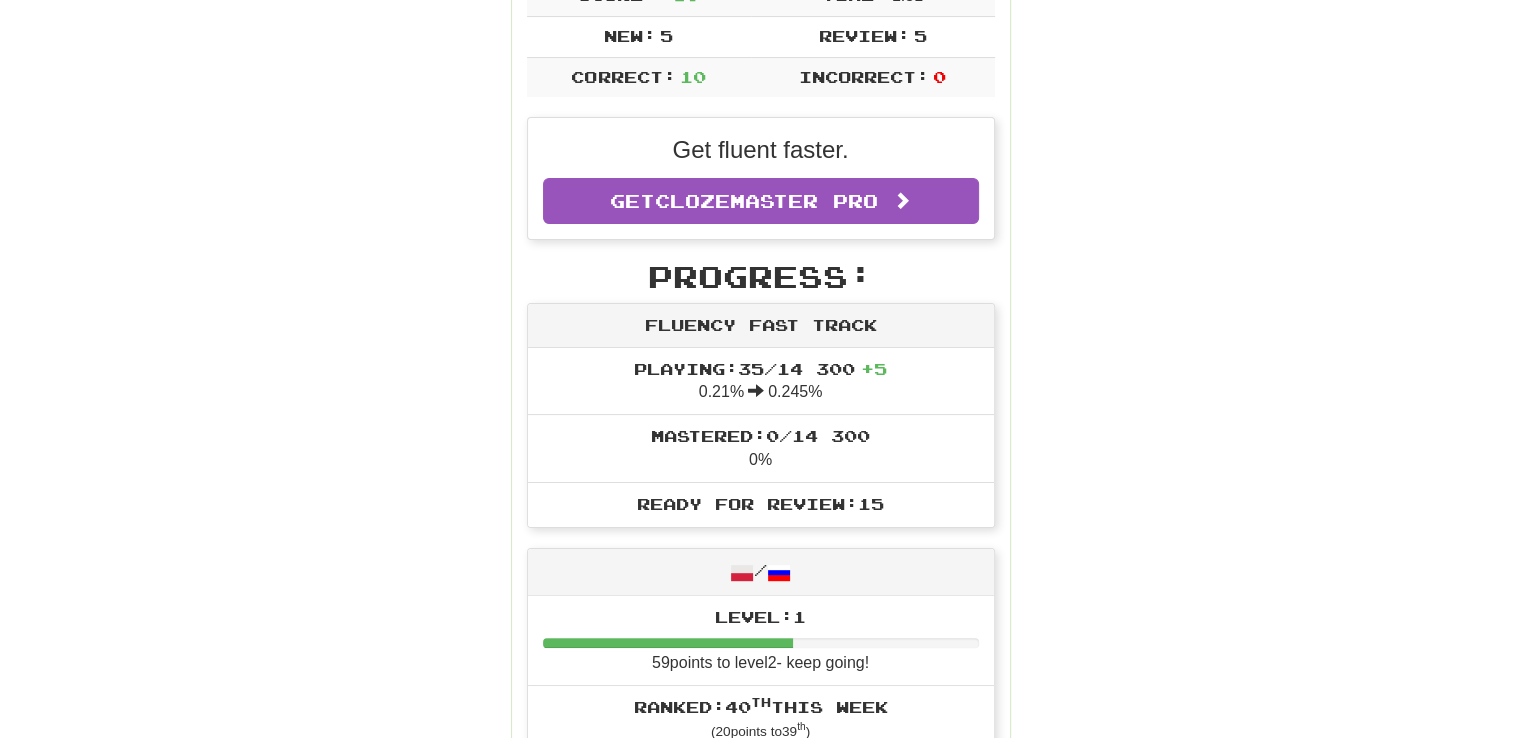 scroll, scrollTop: 900, scrollLeft: 0, axis: vertical 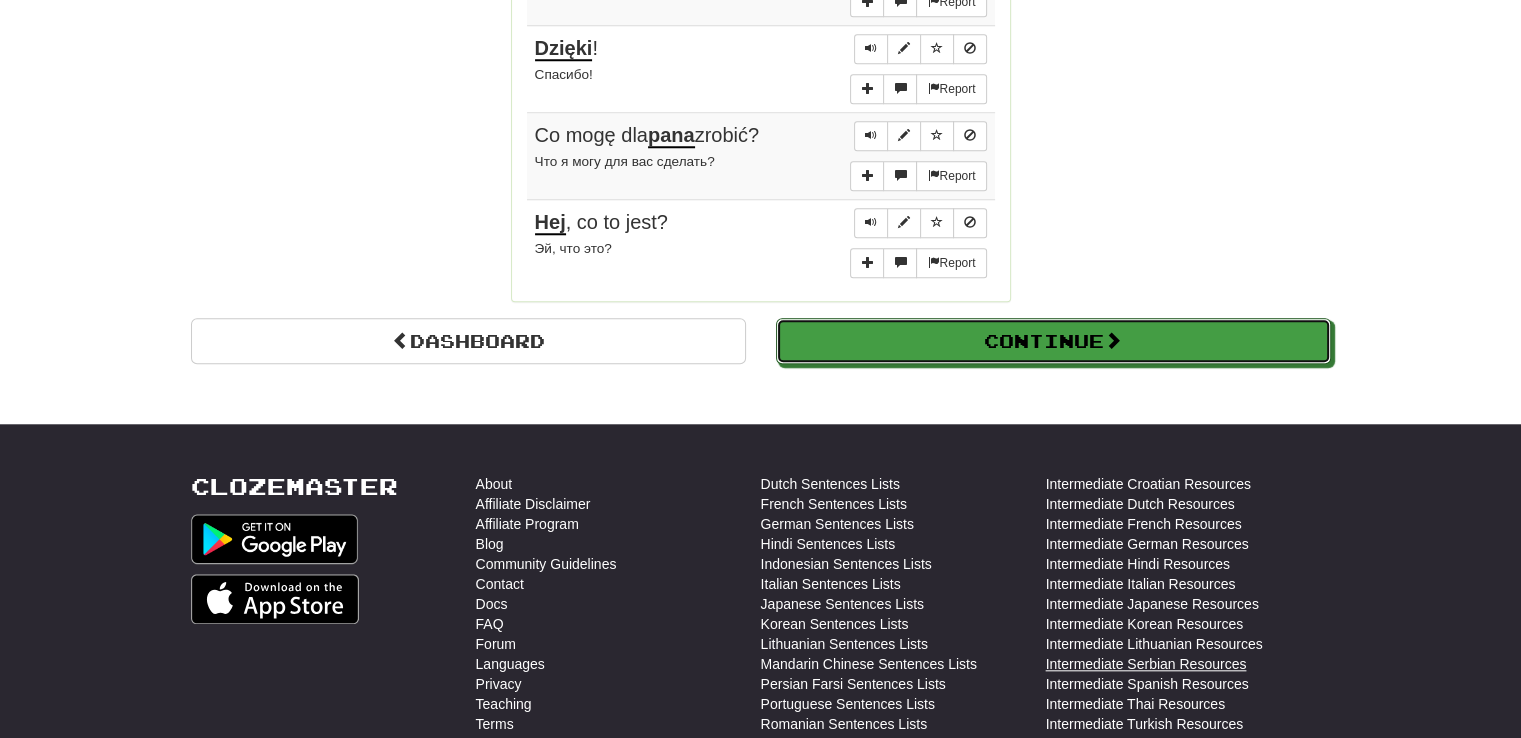 click on "Continue" at bounding box center (1053, 341) 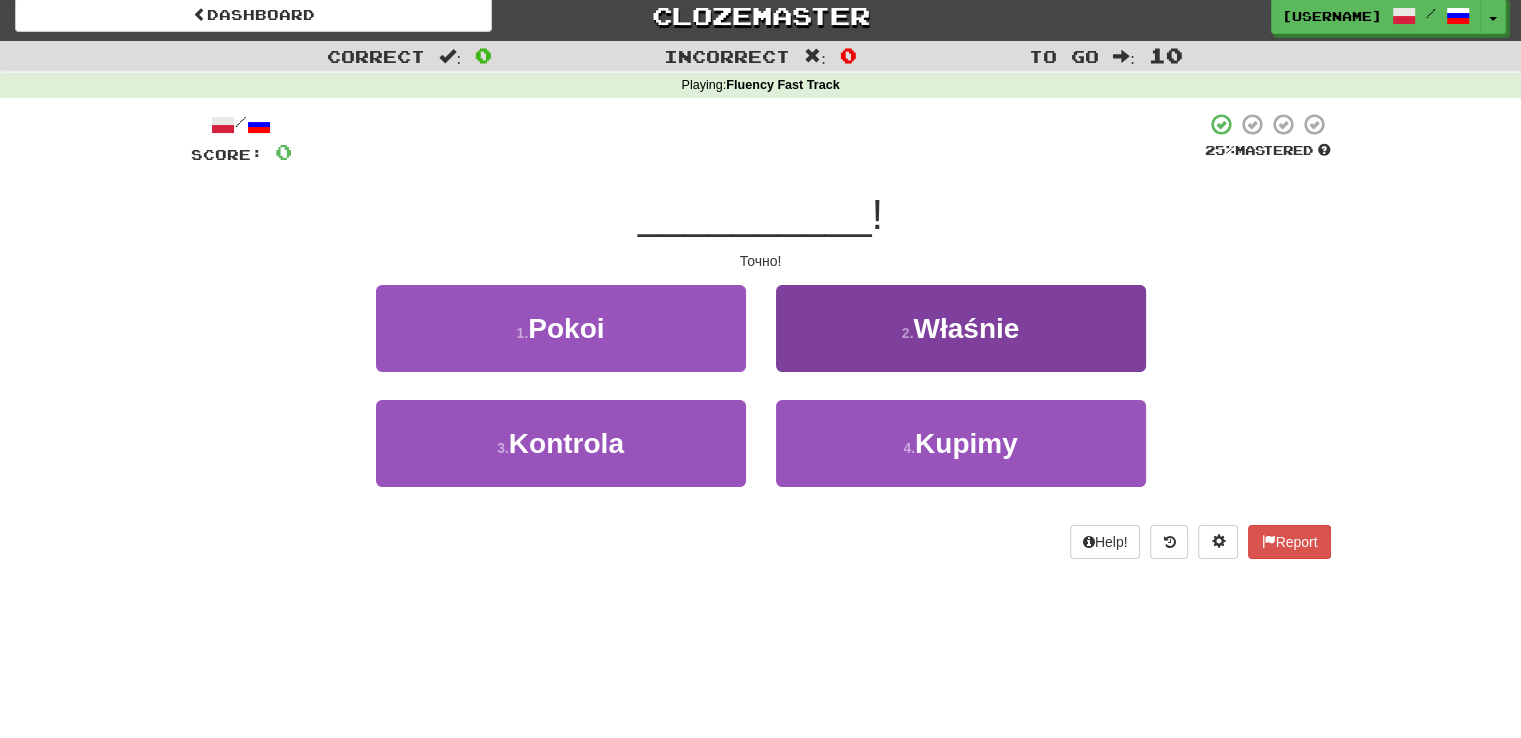 scroll, scrollTop: 0, scrollLeft: 0, axis: both 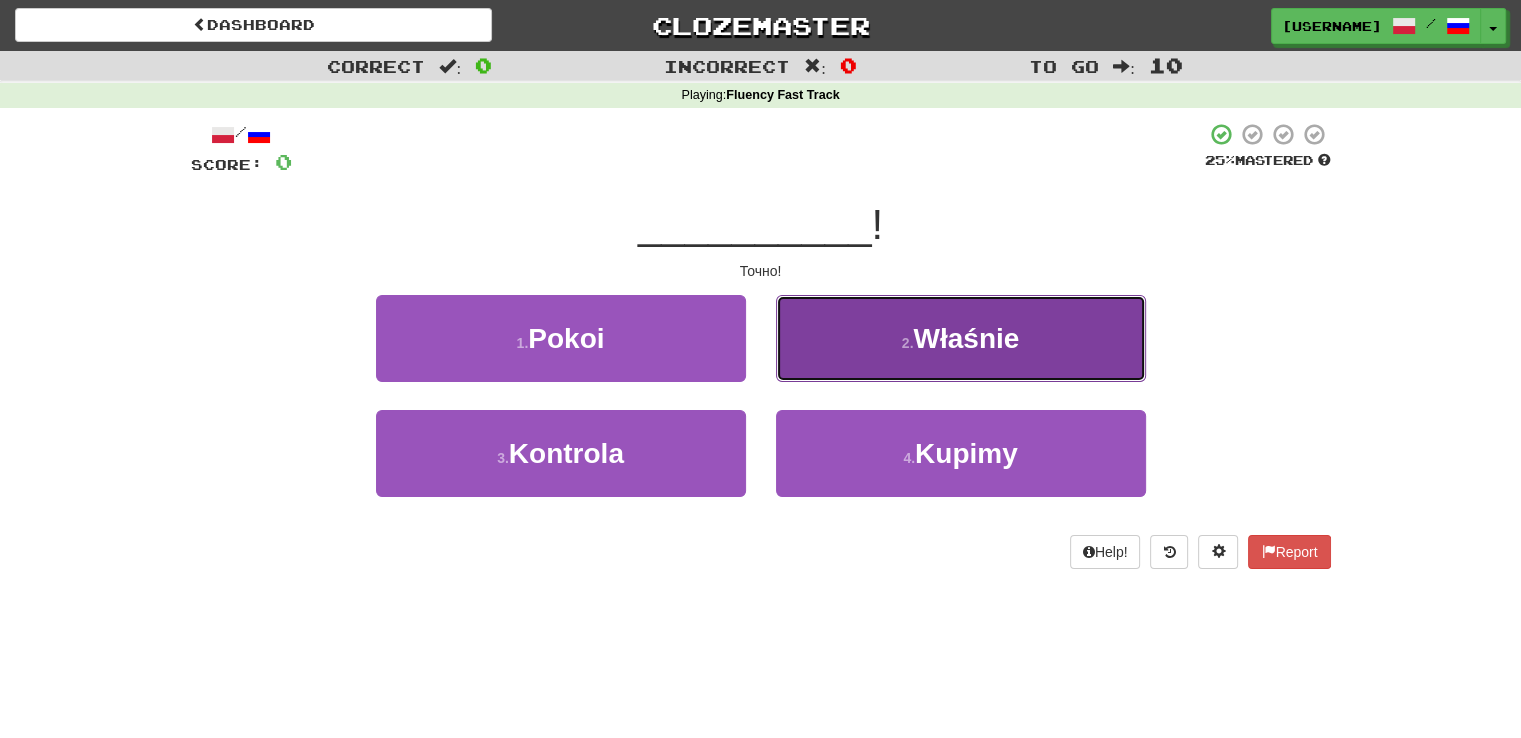 click on "Właśnie" at bounding box center (966, 338) 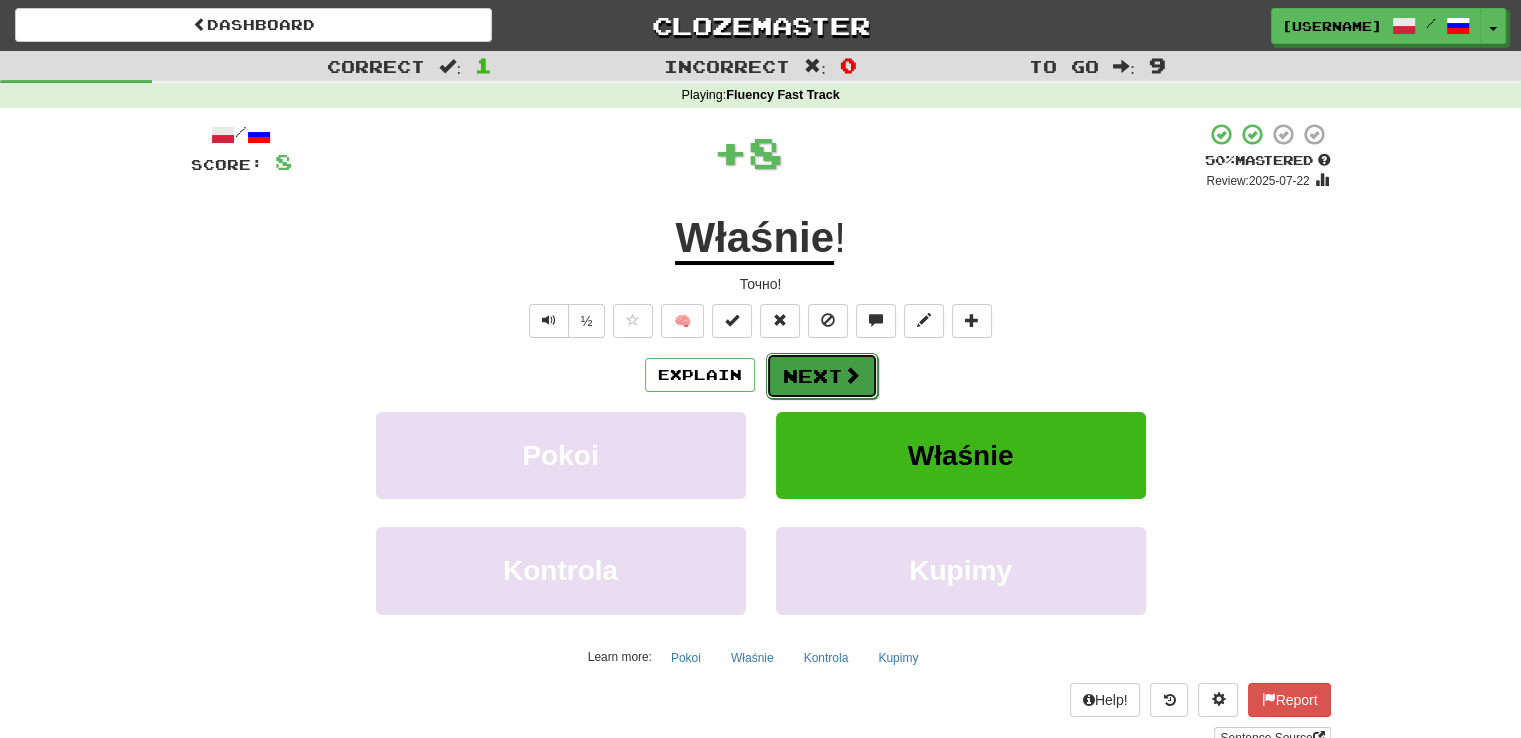 click on "Next" at bounding box center [822, 376] 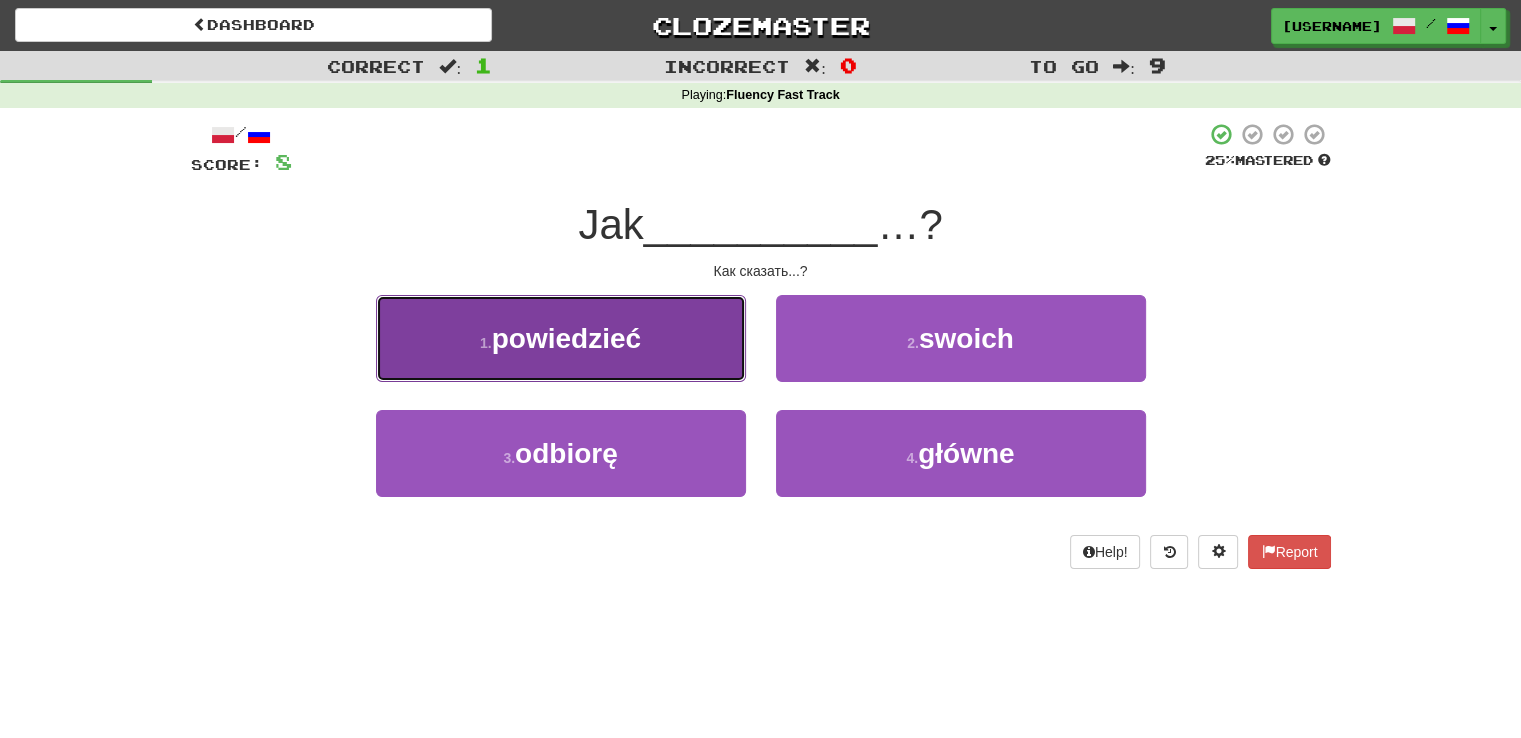 click on "1 .  powiedzieć" at bounding box center [561, 338] 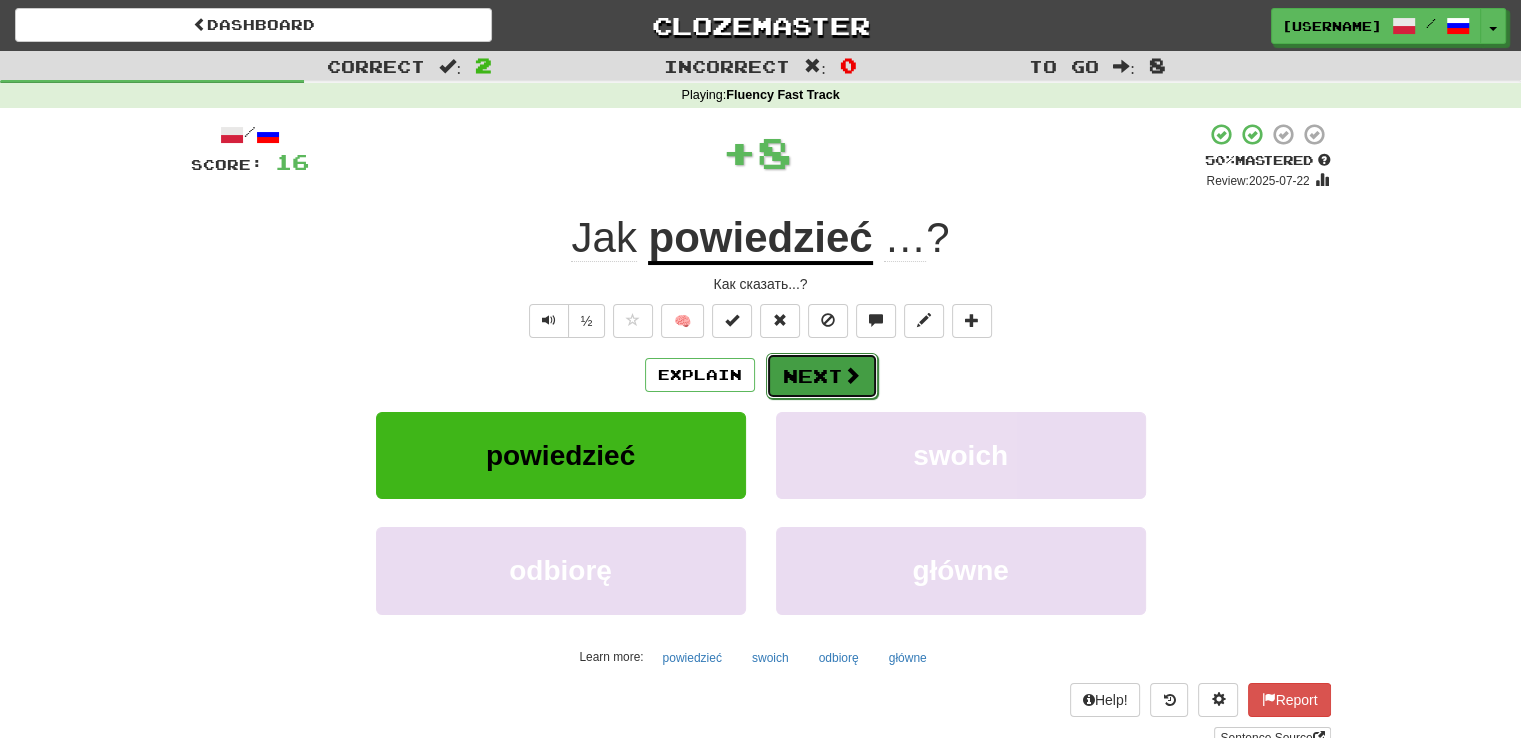 click on "Next" at bounding box center [822, 376] 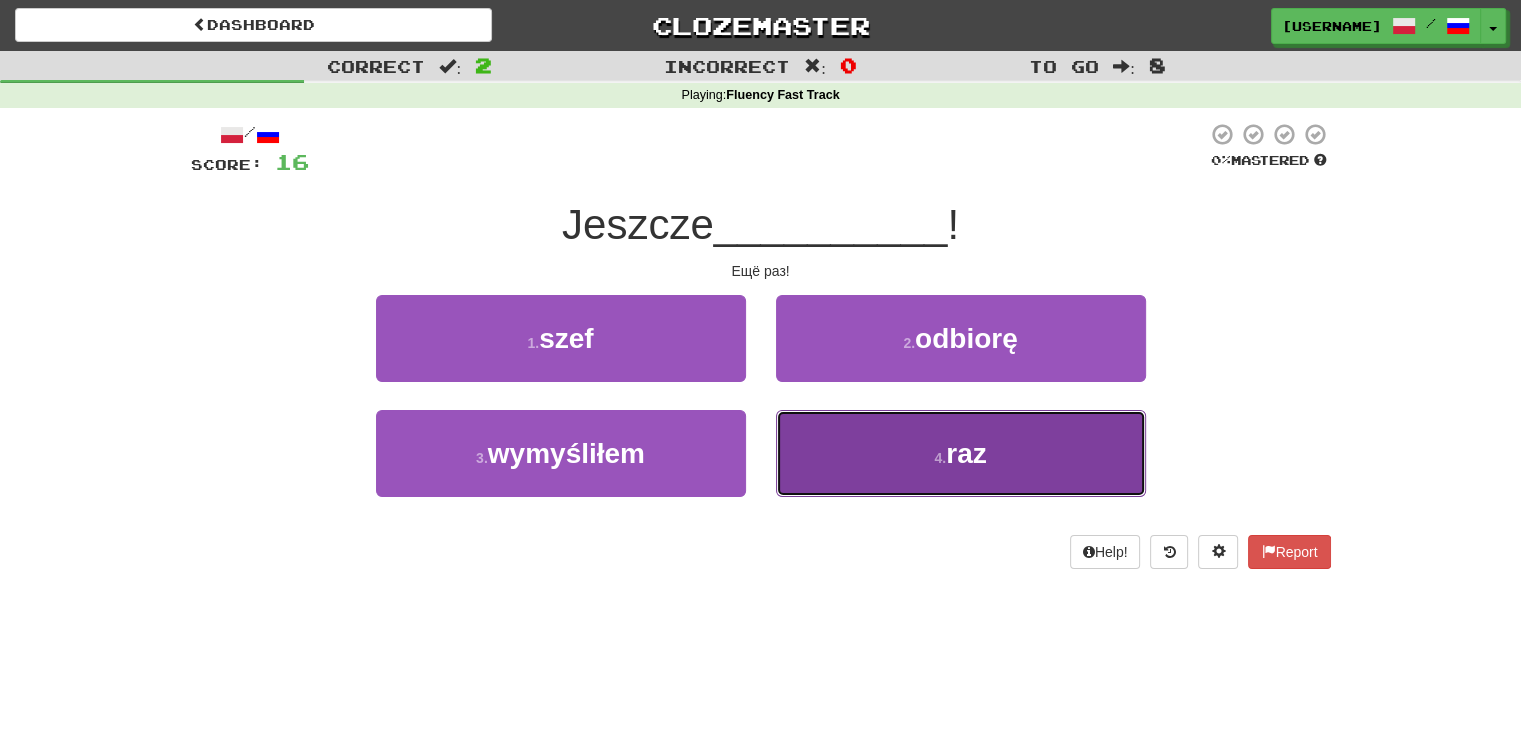 click on "4 ." at bounding box center [940, 458] 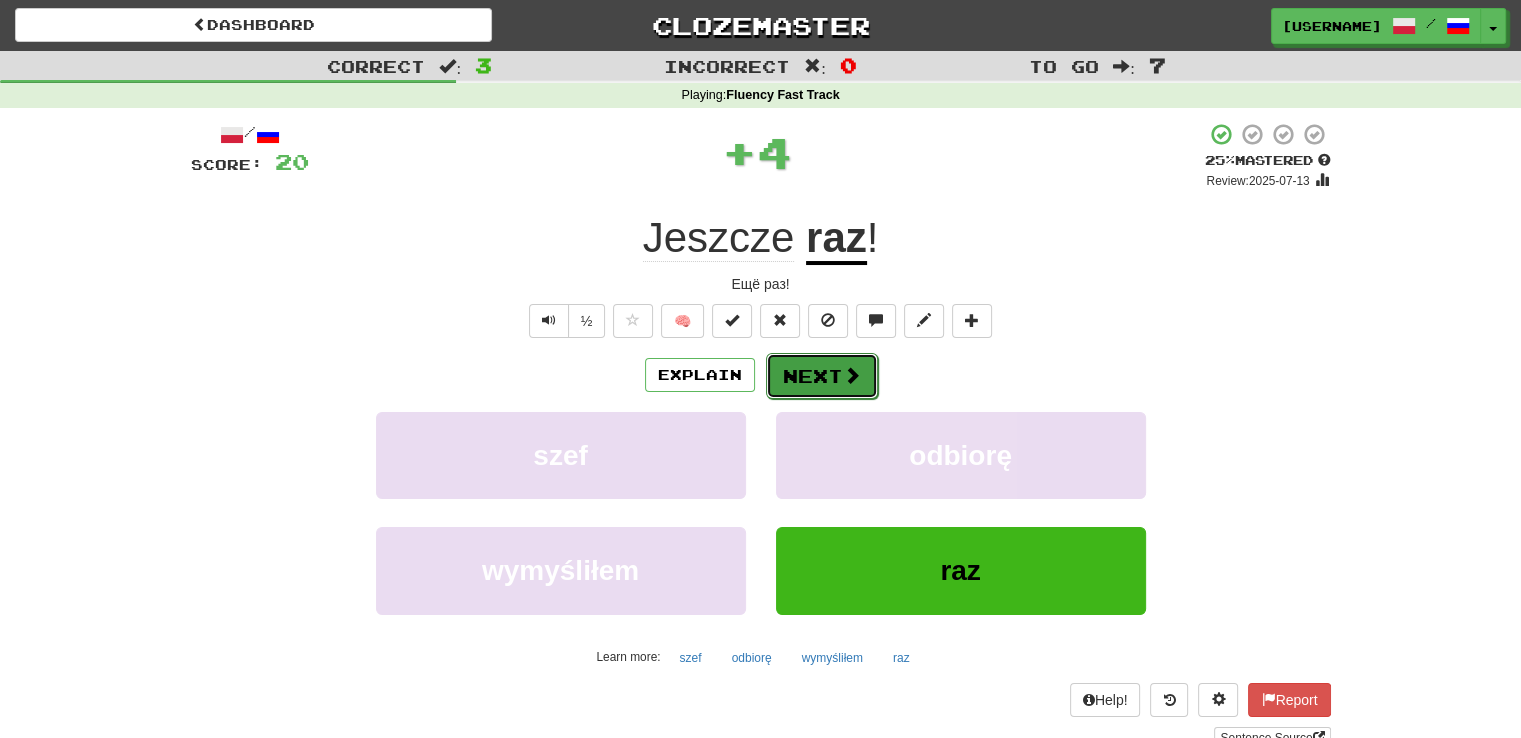 click on "Next" at bounding box center (822, 376) 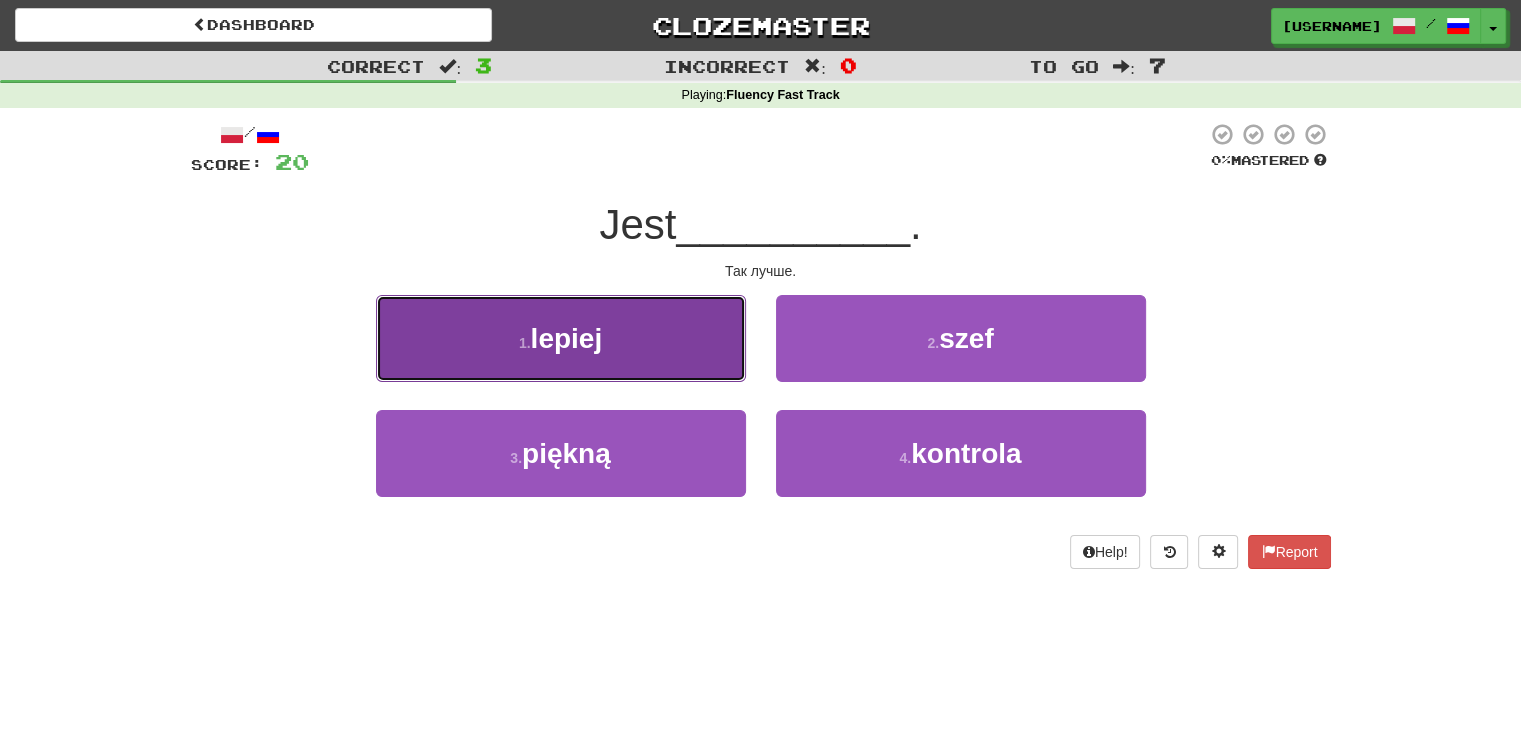 click on "1 .  lepiej" at bounding box center (561, 338) 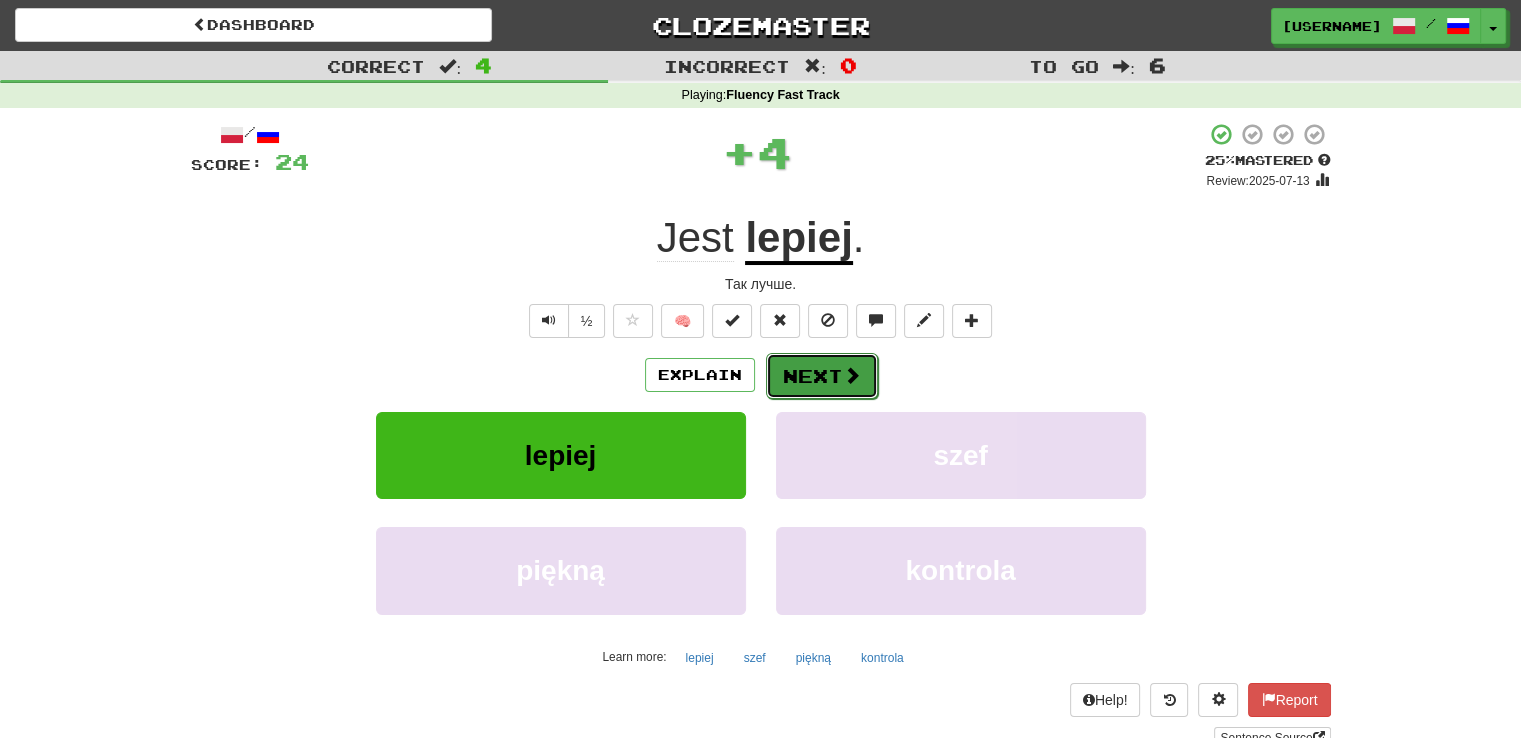 click on "Next" at bounding box center [822, 376] 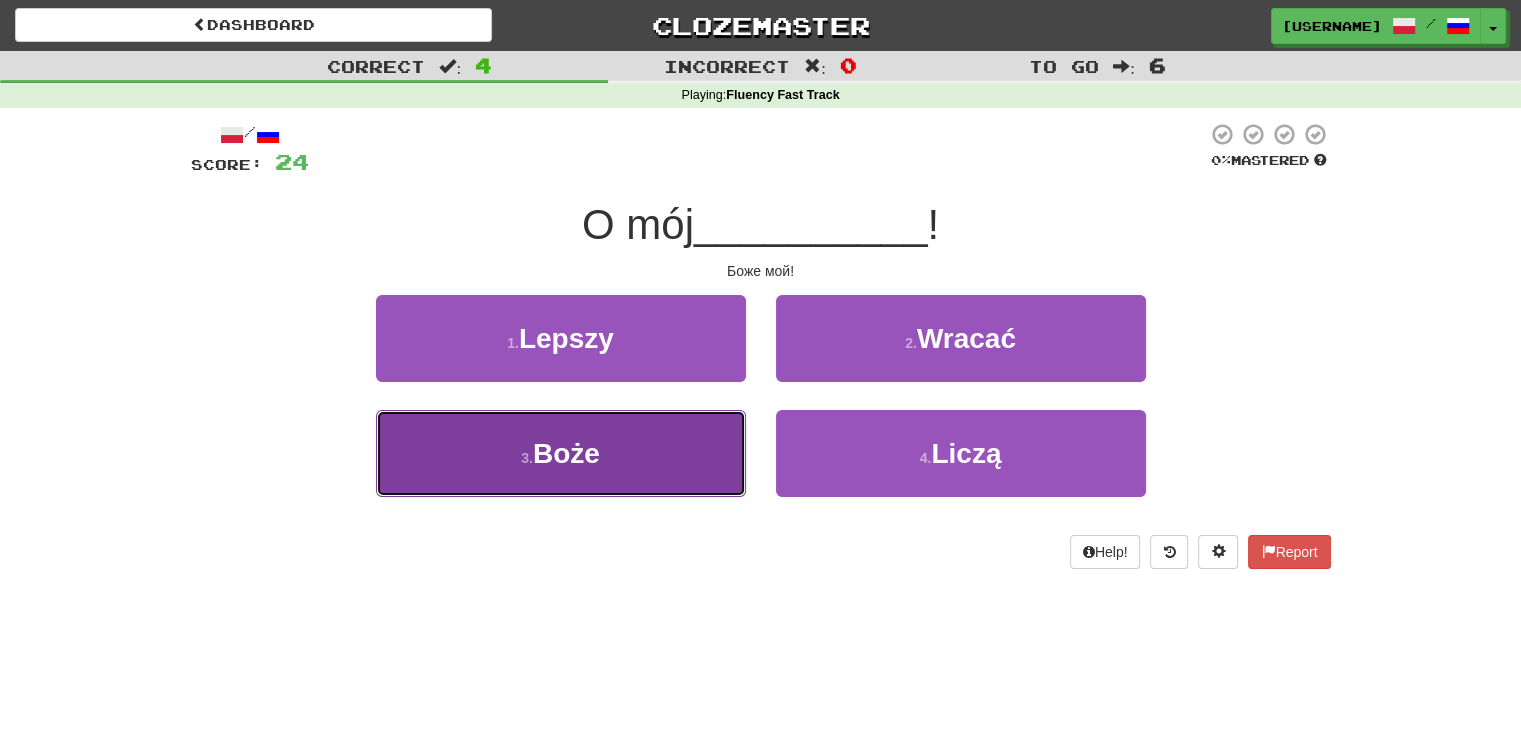 click on "3 .  Boże" at bounding box center [561, 453] 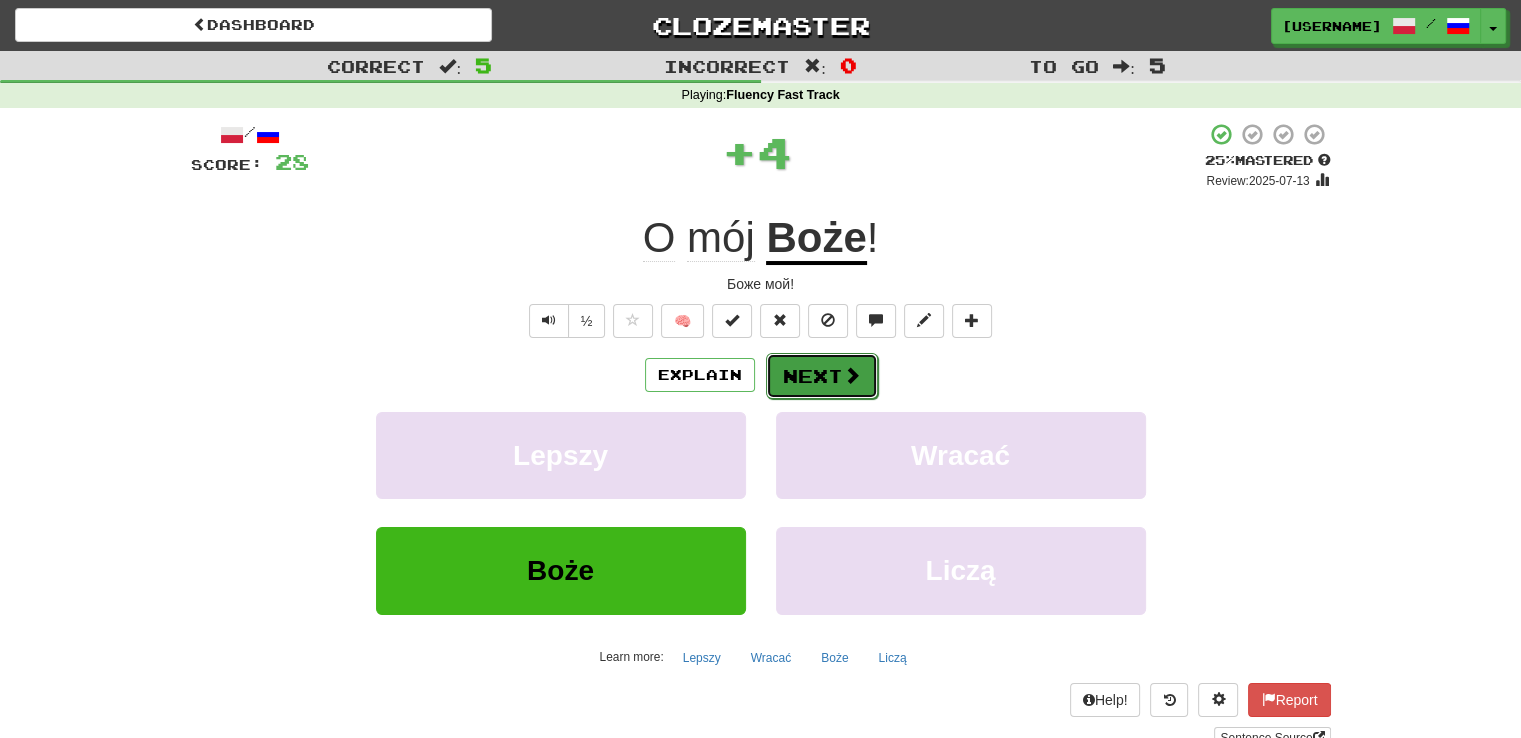 click at bounding box center (852, 375) 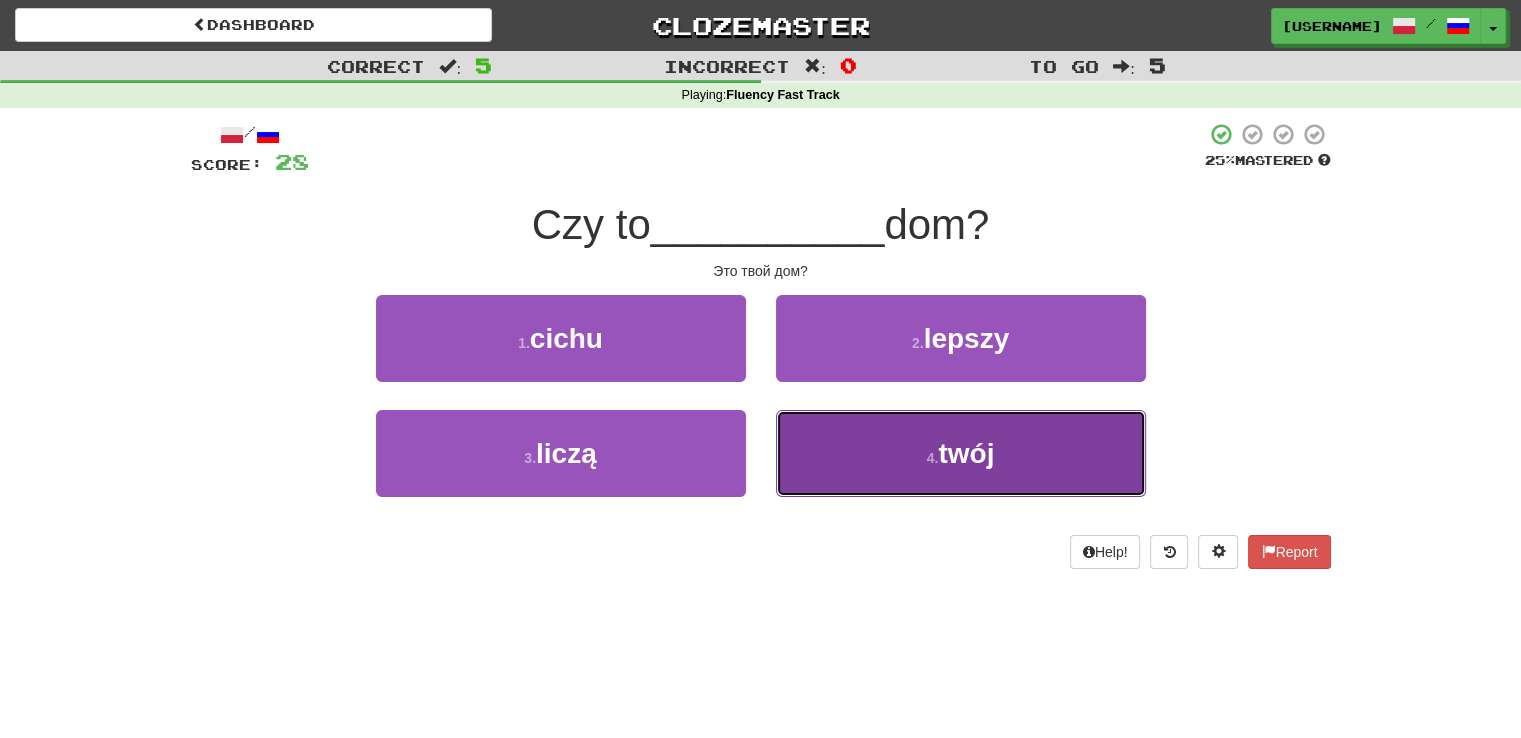click on "twój" at bounding box center [966, 453] 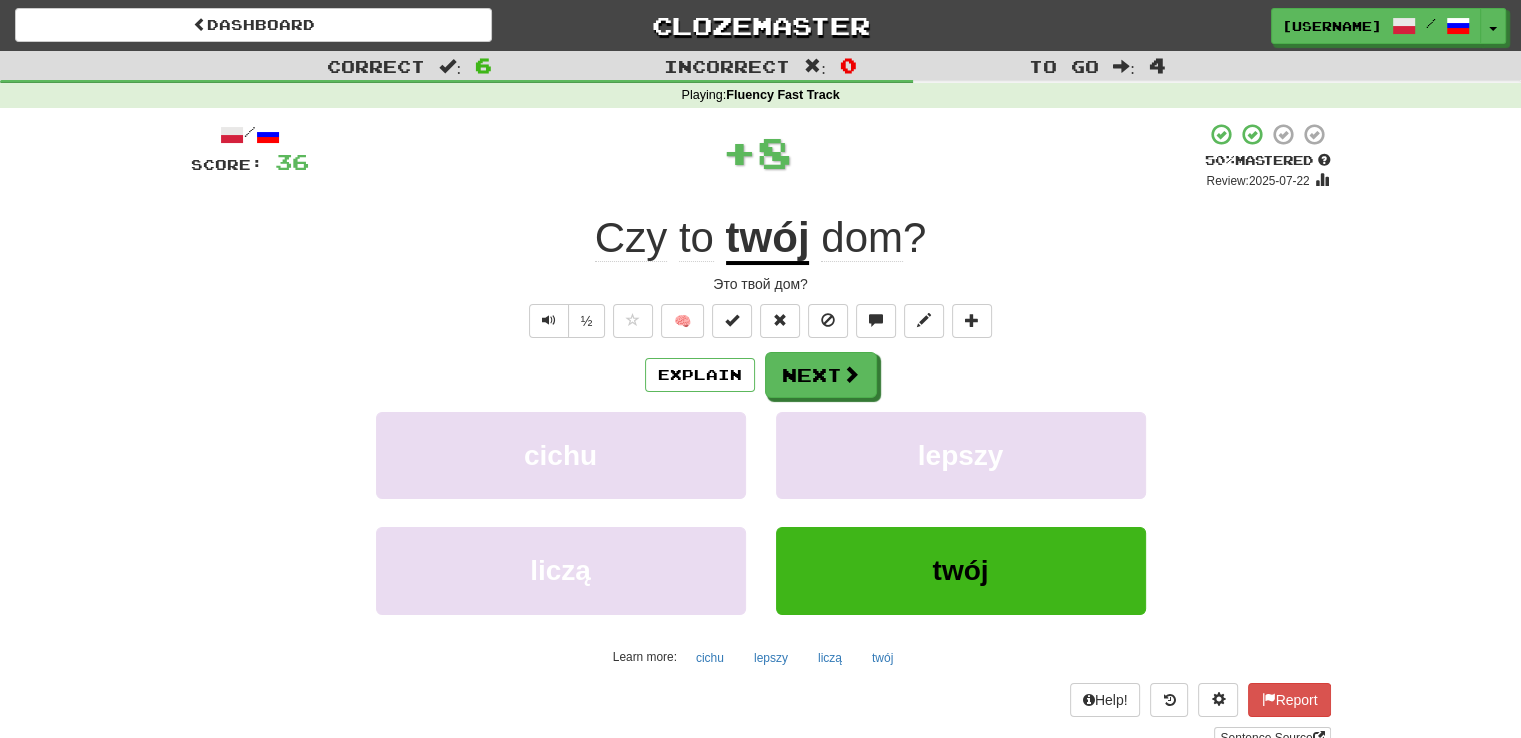 click on "/  Score:   36 + 8 50 %  Mastered Review:  2025-07-22 Czy   to   twój   dom ? Это твой дом? ½ 🧠 Explain Next cichu lepszy liczą twój Learn more: cichu lepszy liczą twój  Help!  Report Sentence Source" at bounding box center [761, 435] 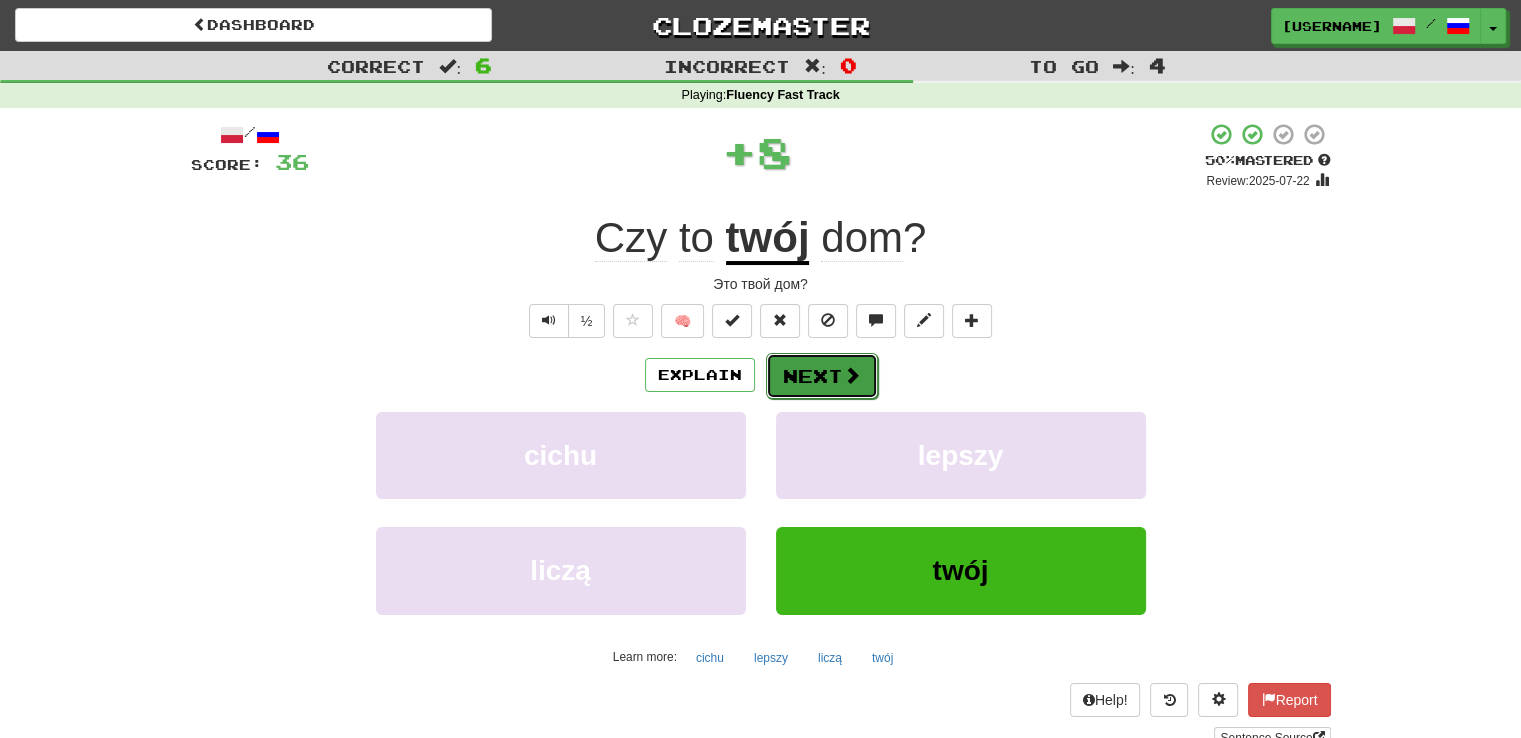 click at bounding box center [852, 375] 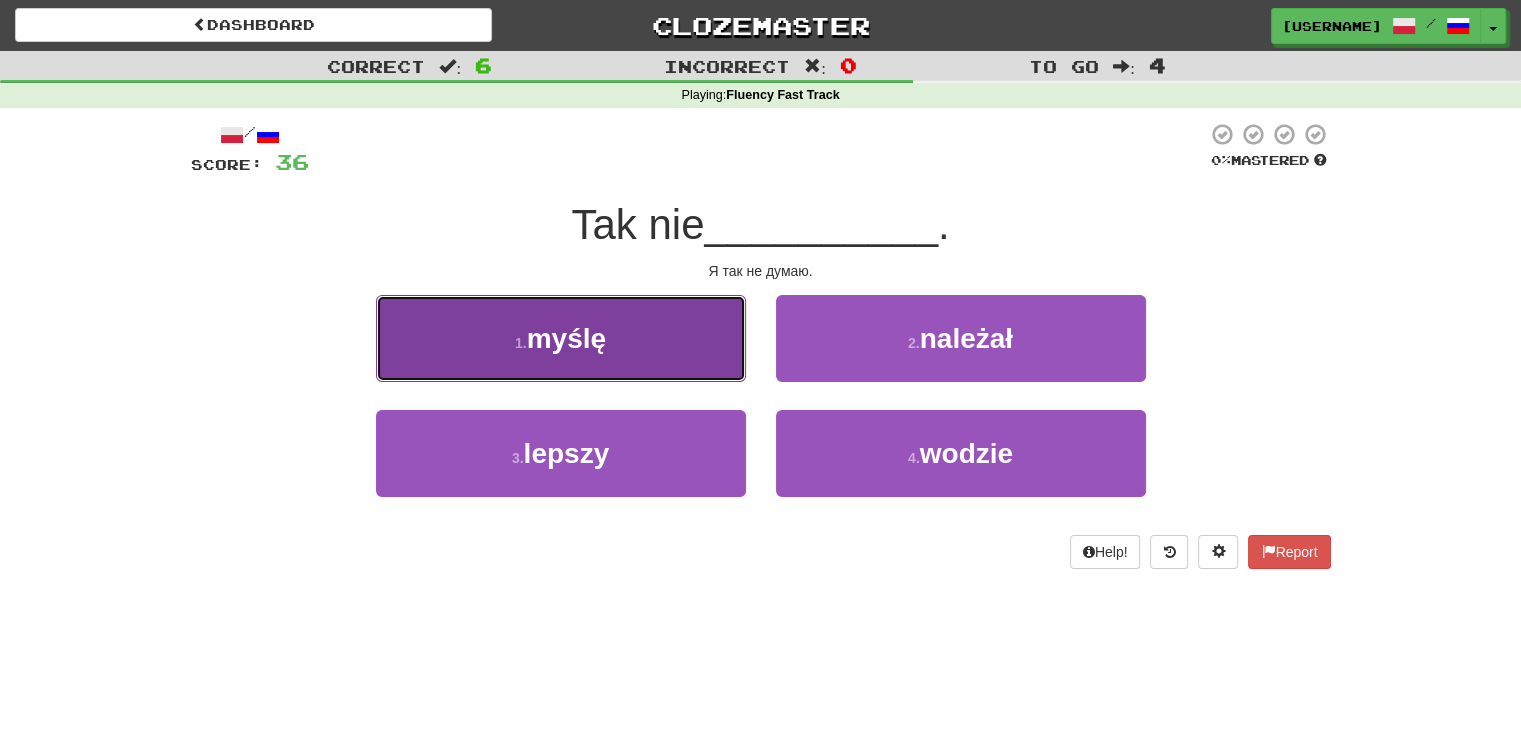 click on "1 .  myślę" at bounding box center (561, 338) 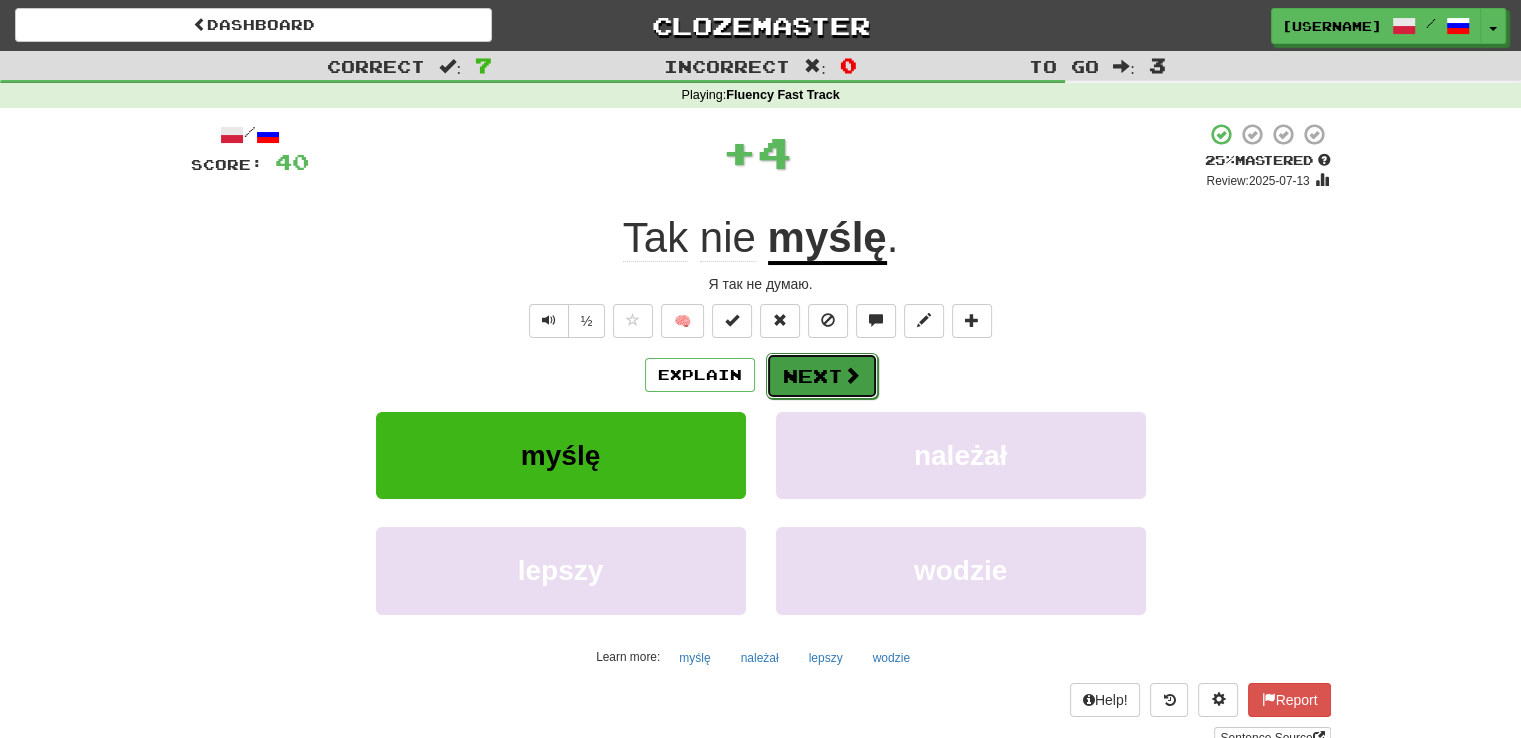 click at bounding box center (852, 375) 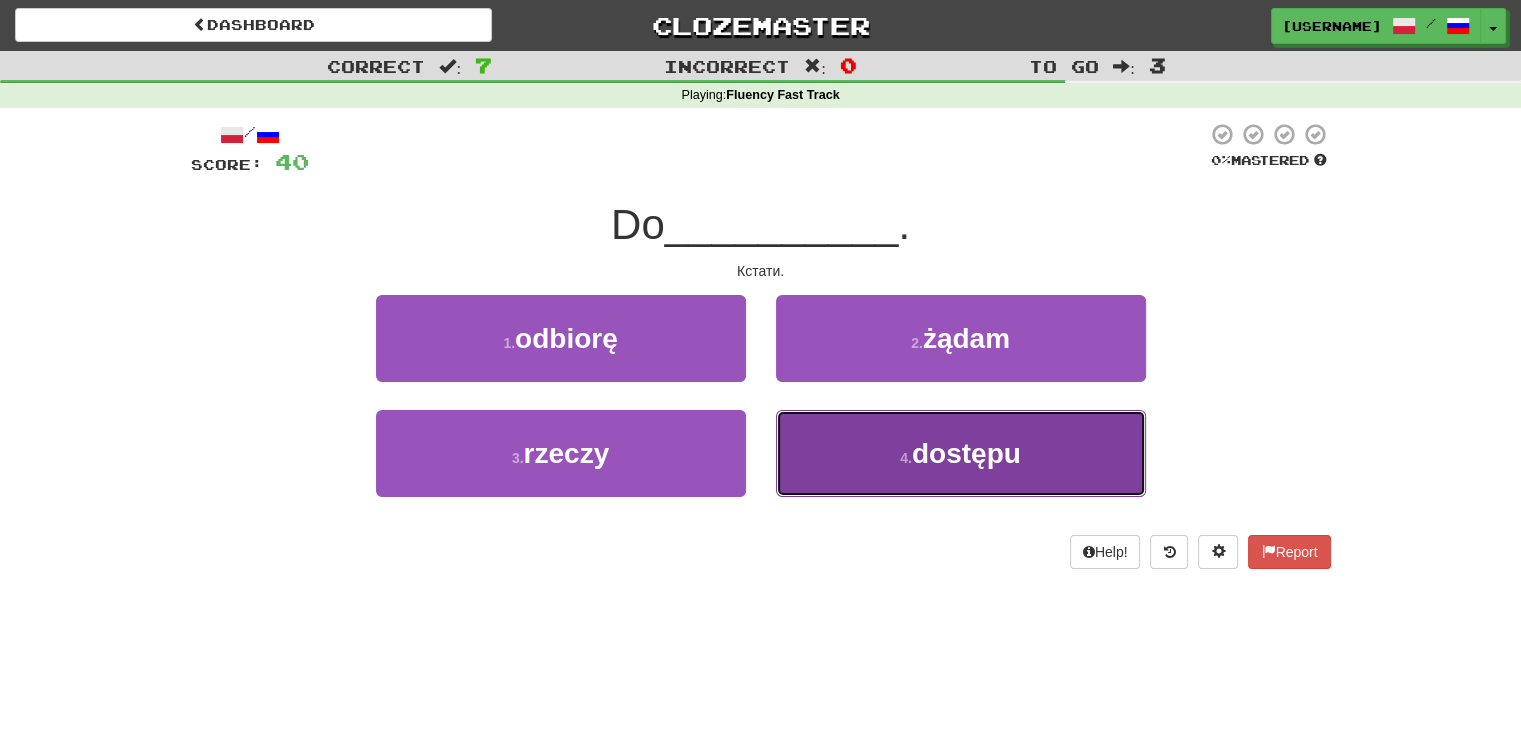 click on "4 ." at bounding box center [906, 458] 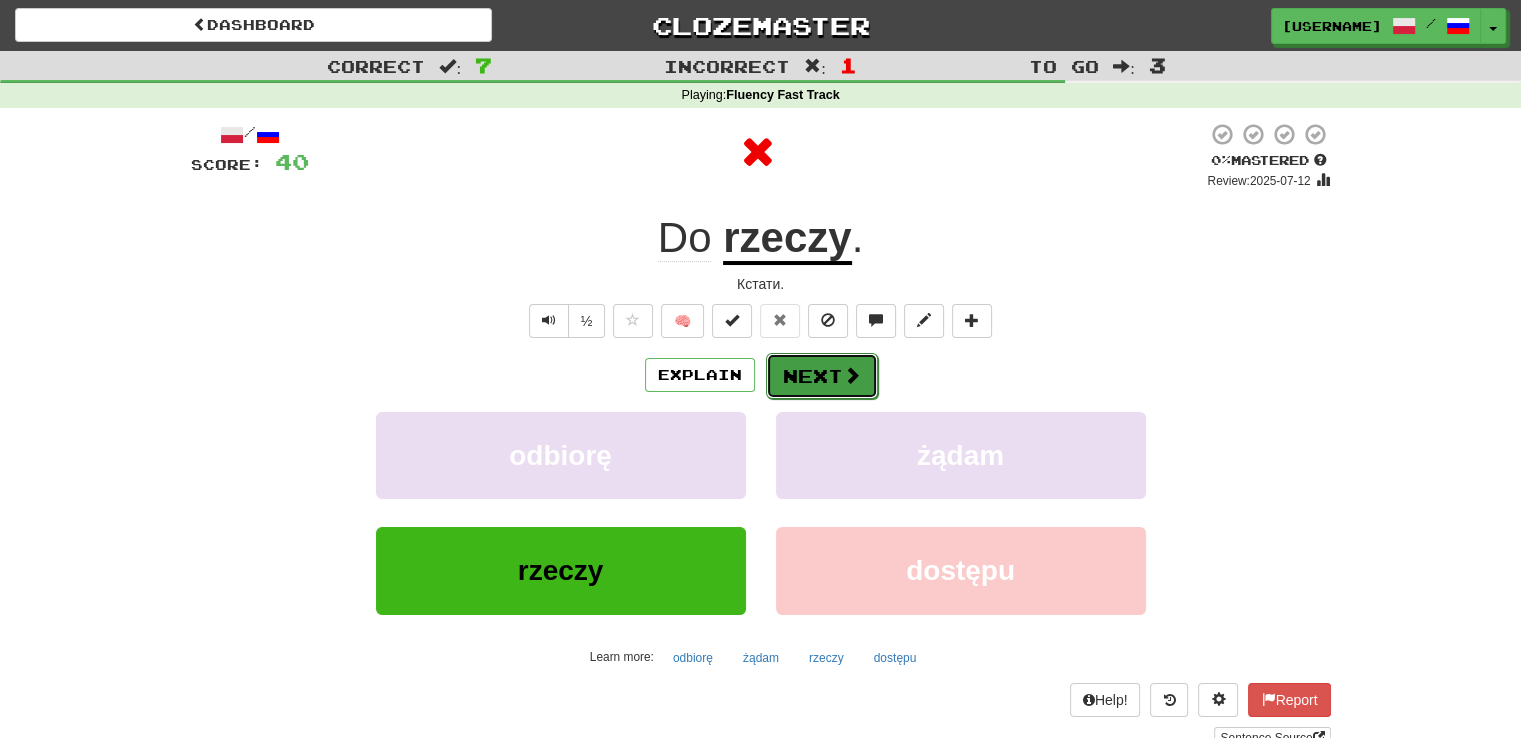click on "Next" at bounding box center (822, 376) 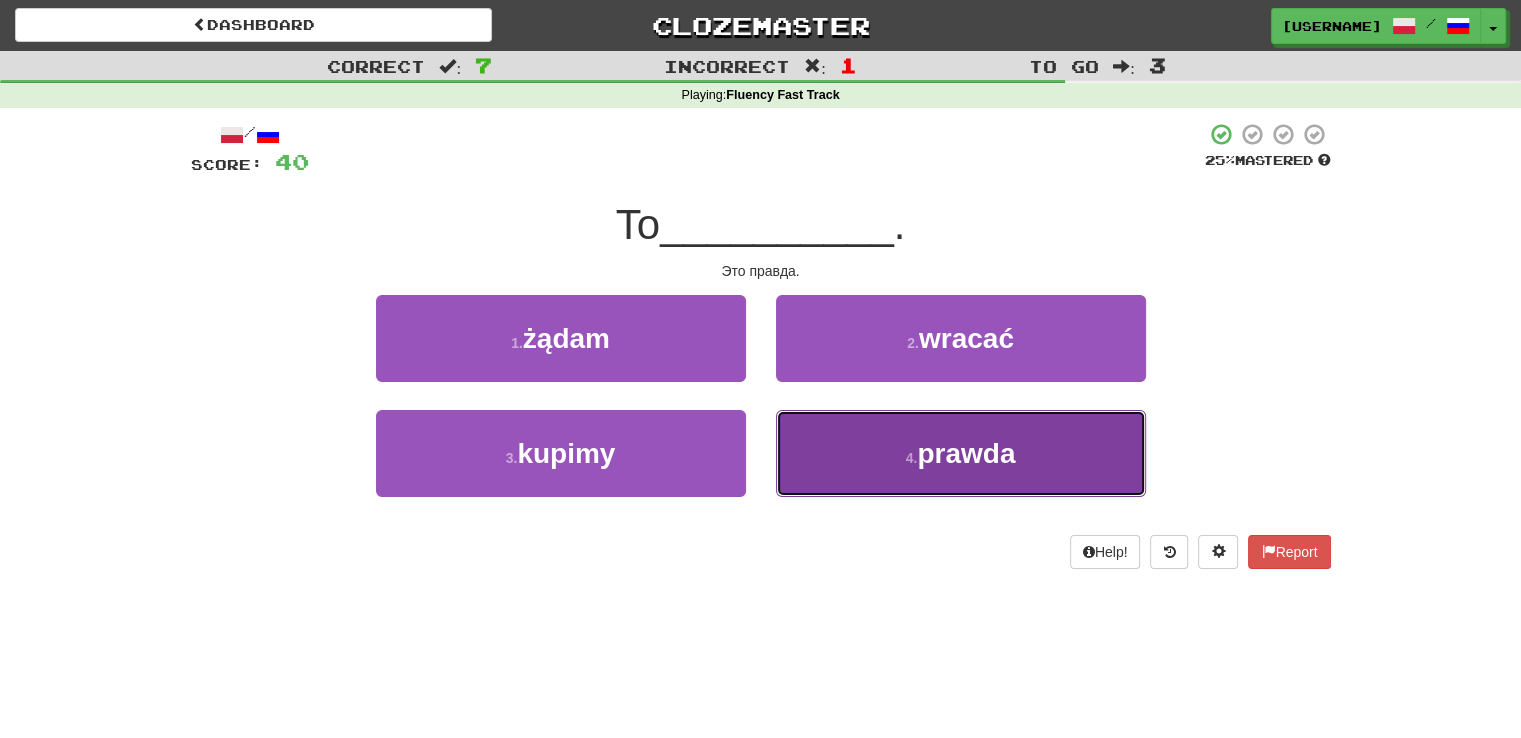 click on "4 .  prawda" at bounding box center (961, 453) 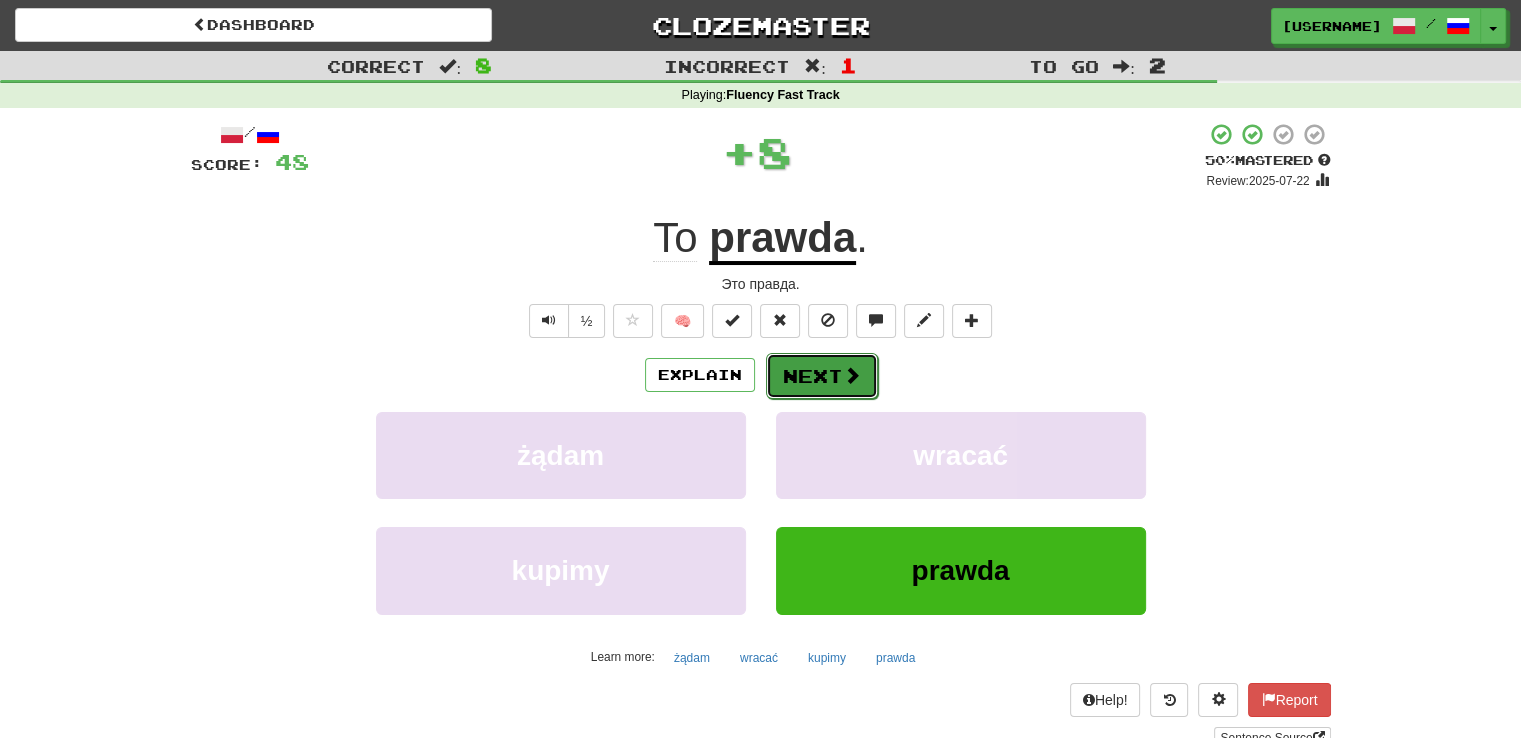 click on "Next" at bounding box center [822, 376] 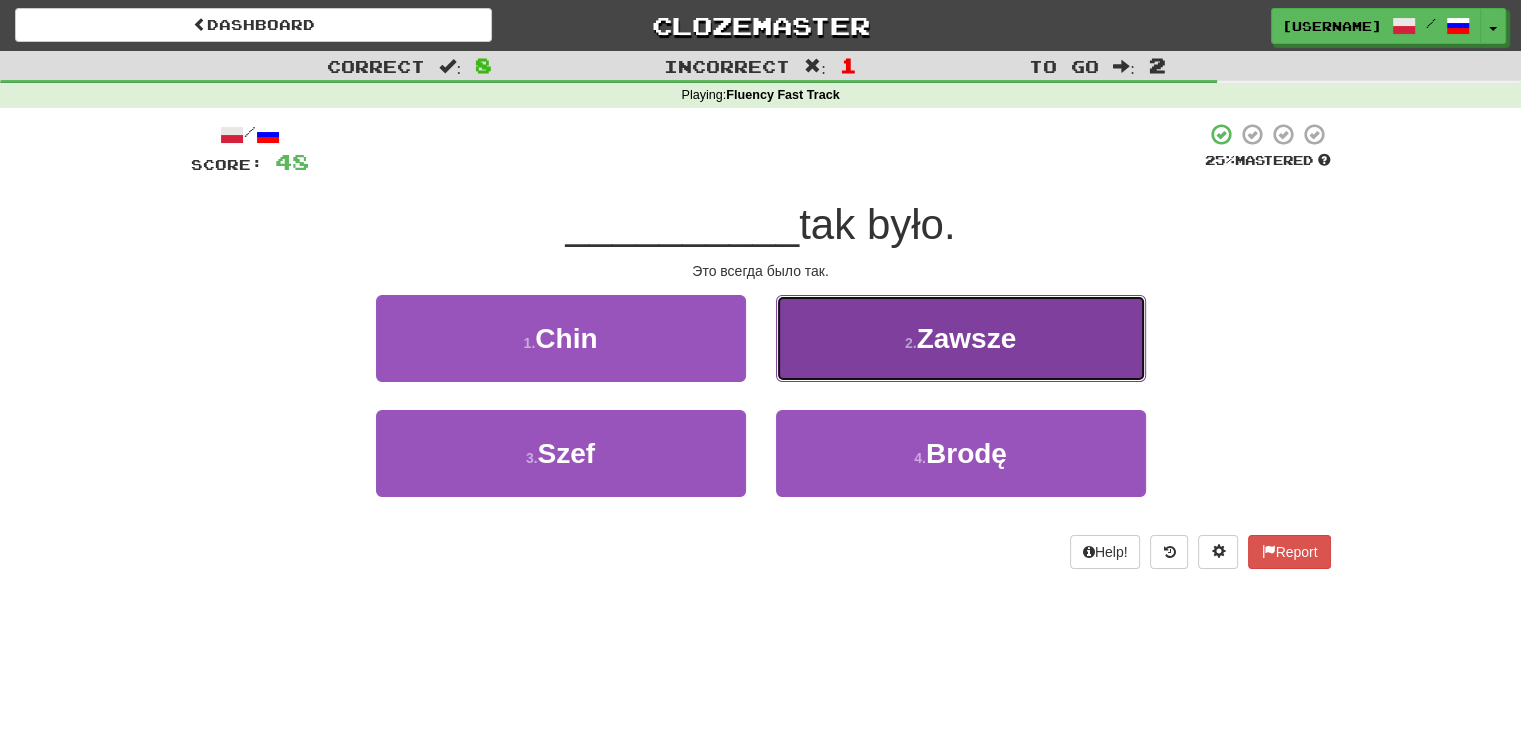 click on "2 .  Zawsze" at bounding box center (961, 338) 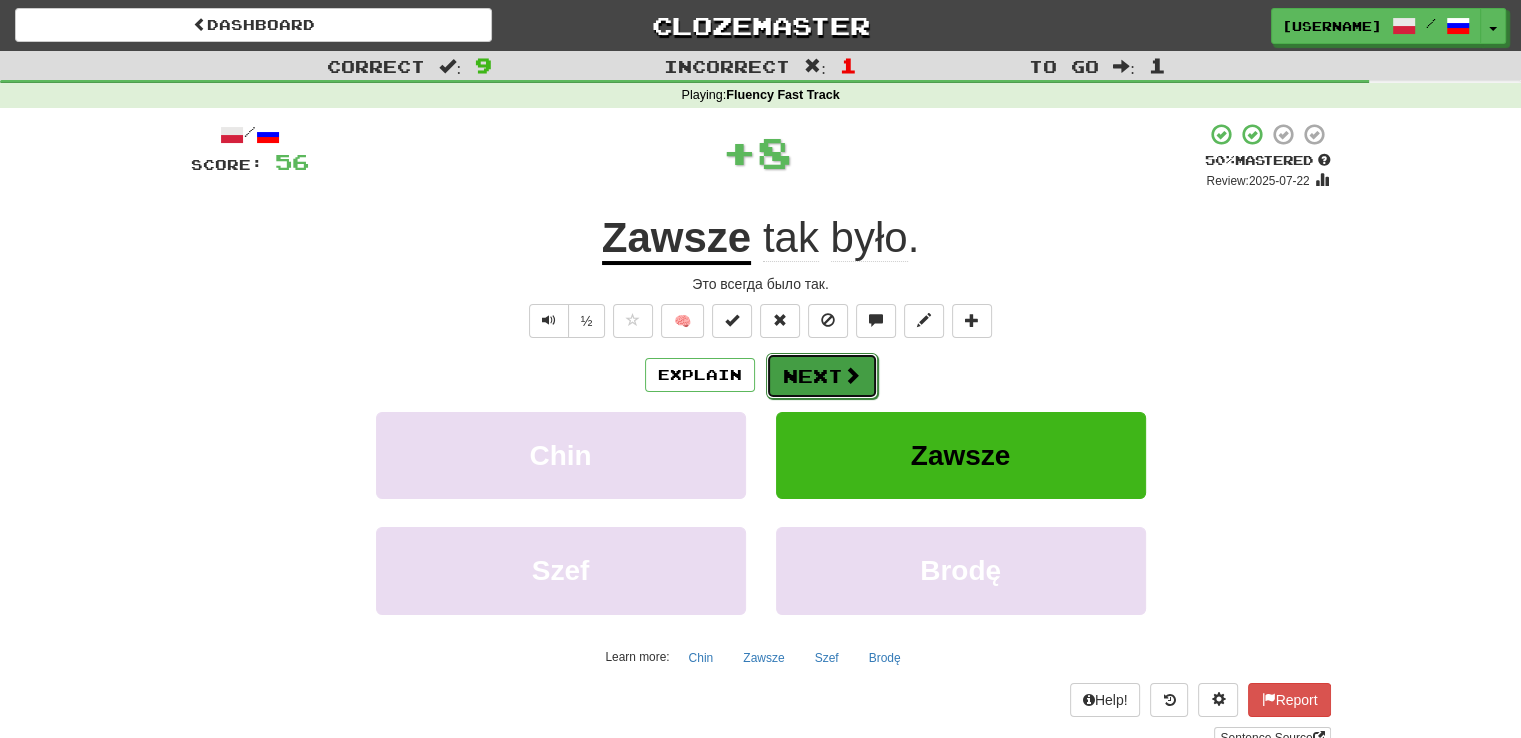 click on "Next" at bounding box center (822, 376) 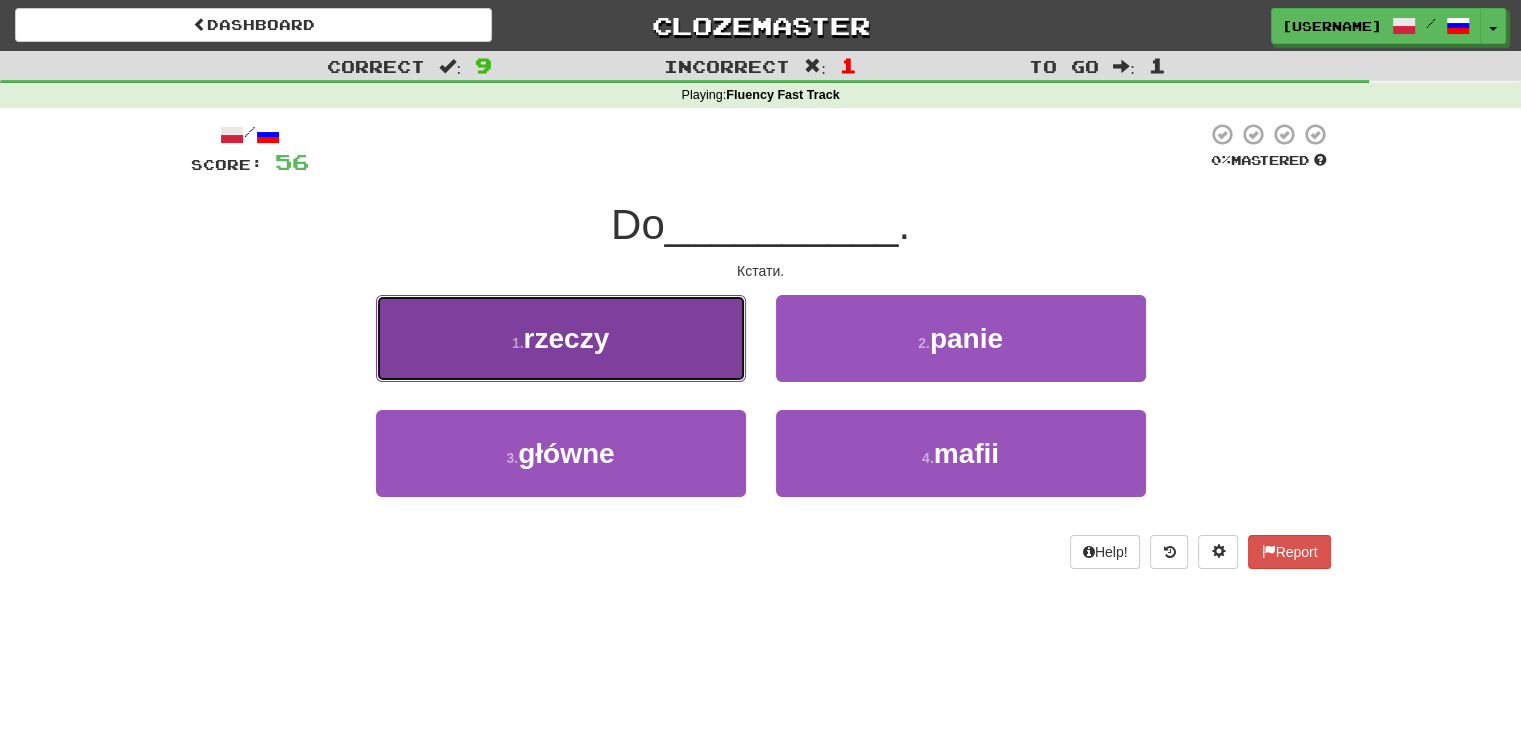 click on "1 .  rzeczy" at bounding box center [561, 338] 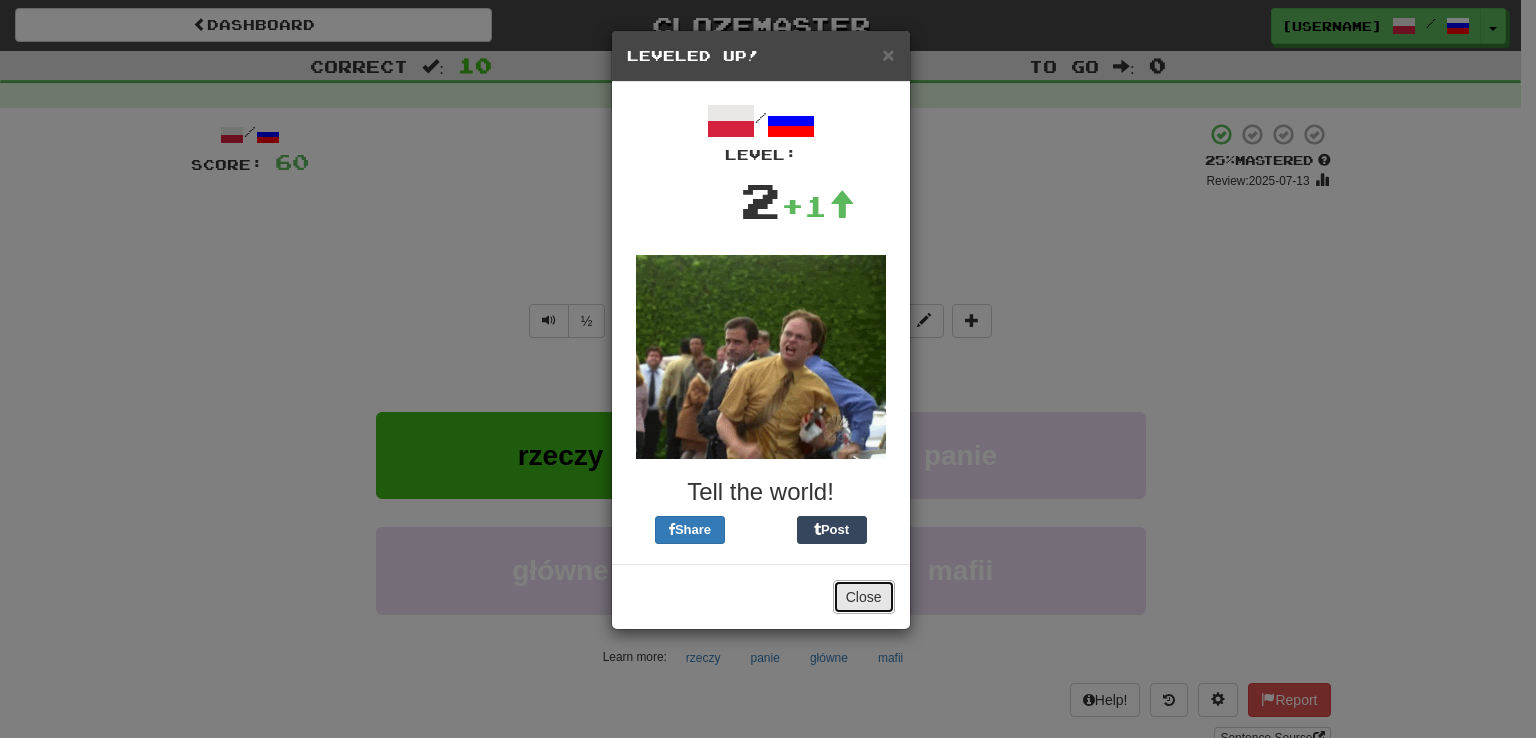 click on "Close" at bounding box center (864, 597) 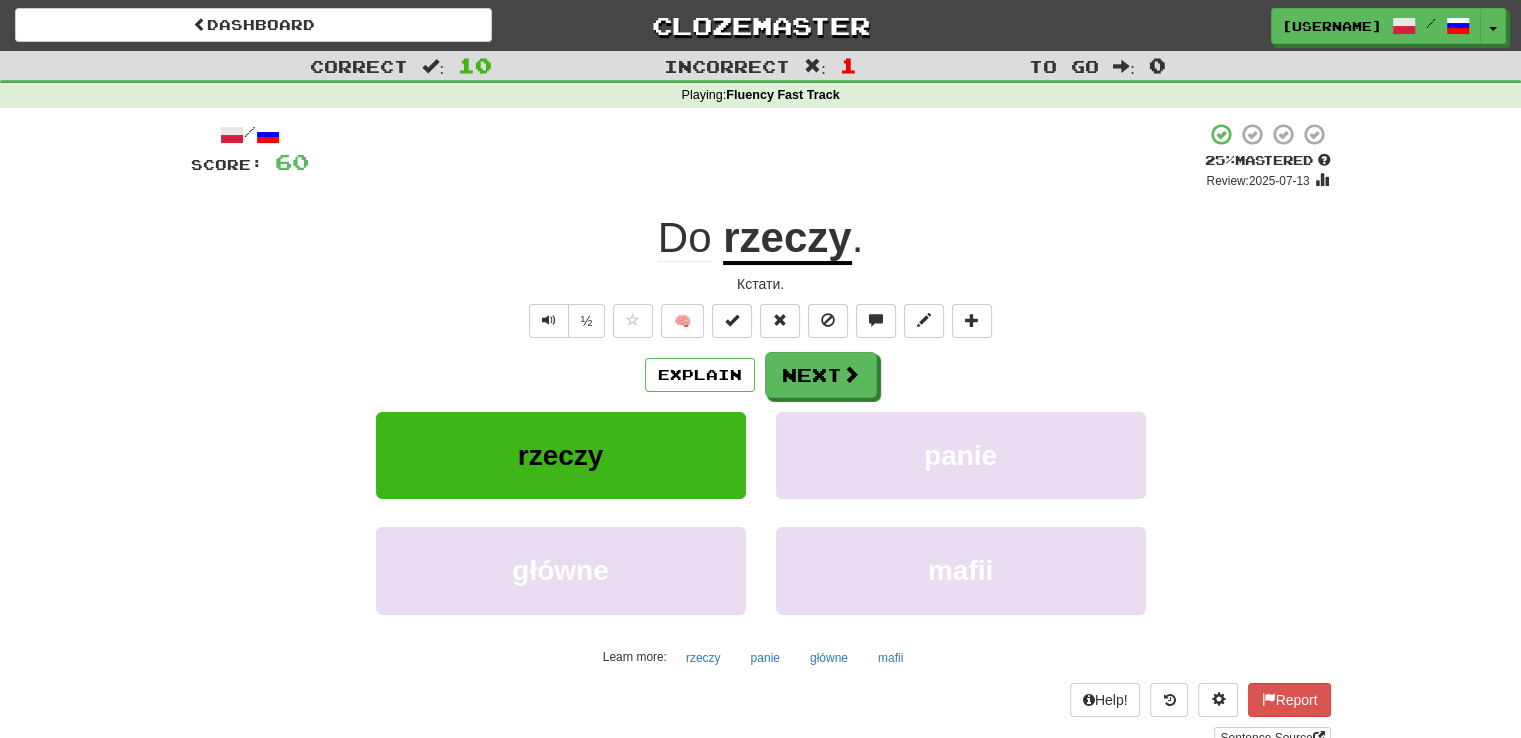 click on "rzeczy" at bounding box center [787, 239] 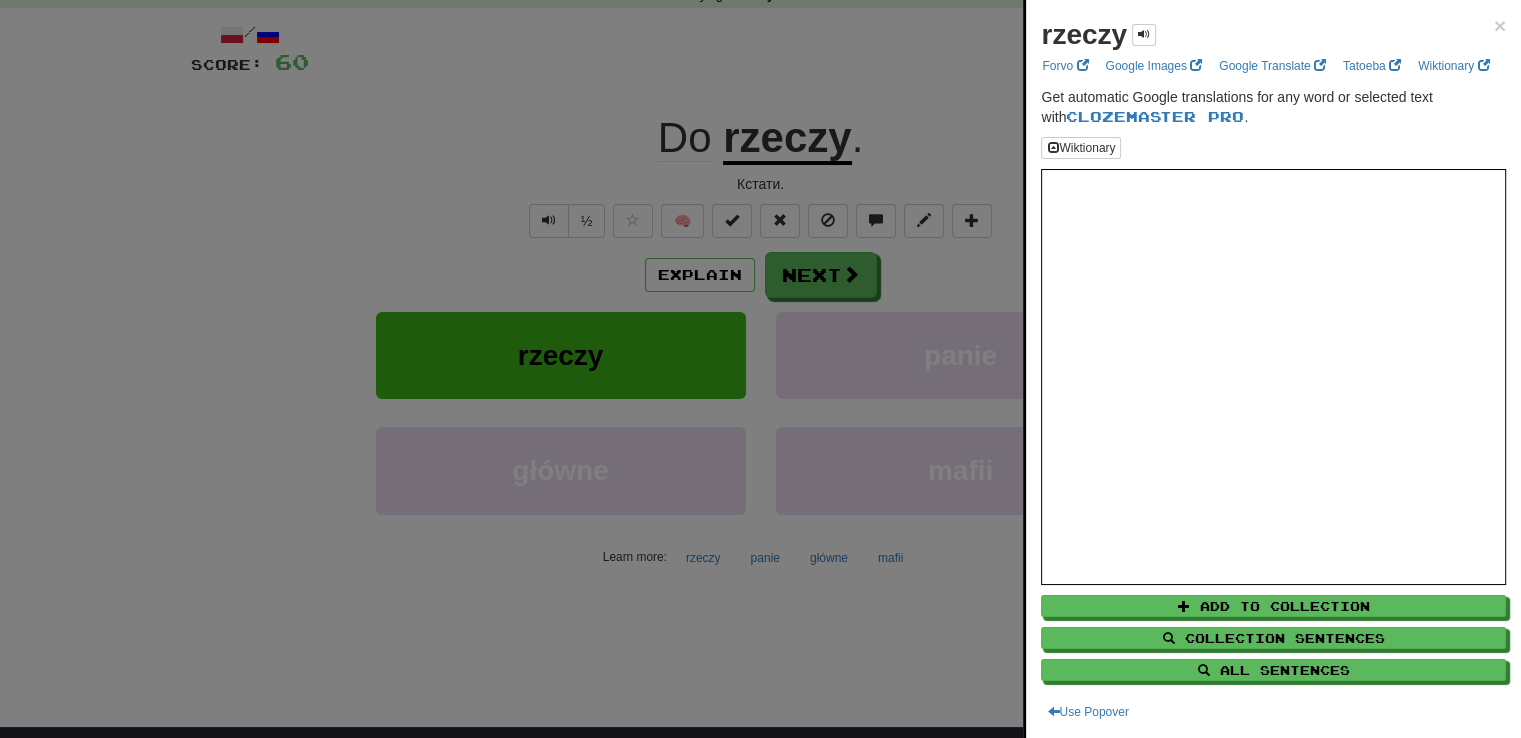 scroll, scrollTop: 300, scrollLeft: 0, axis: vertical 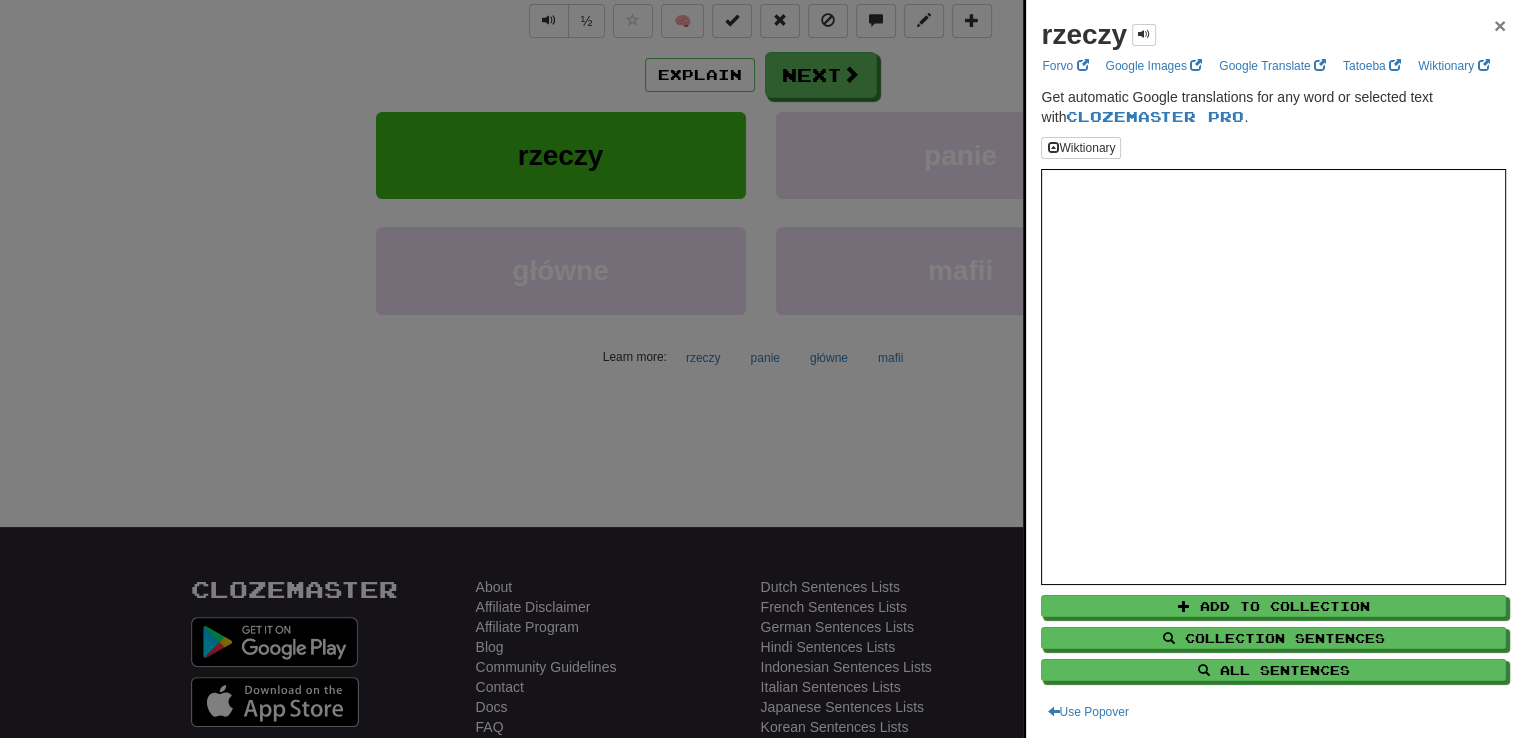 click on "×" at bounding box center [1500, 25] 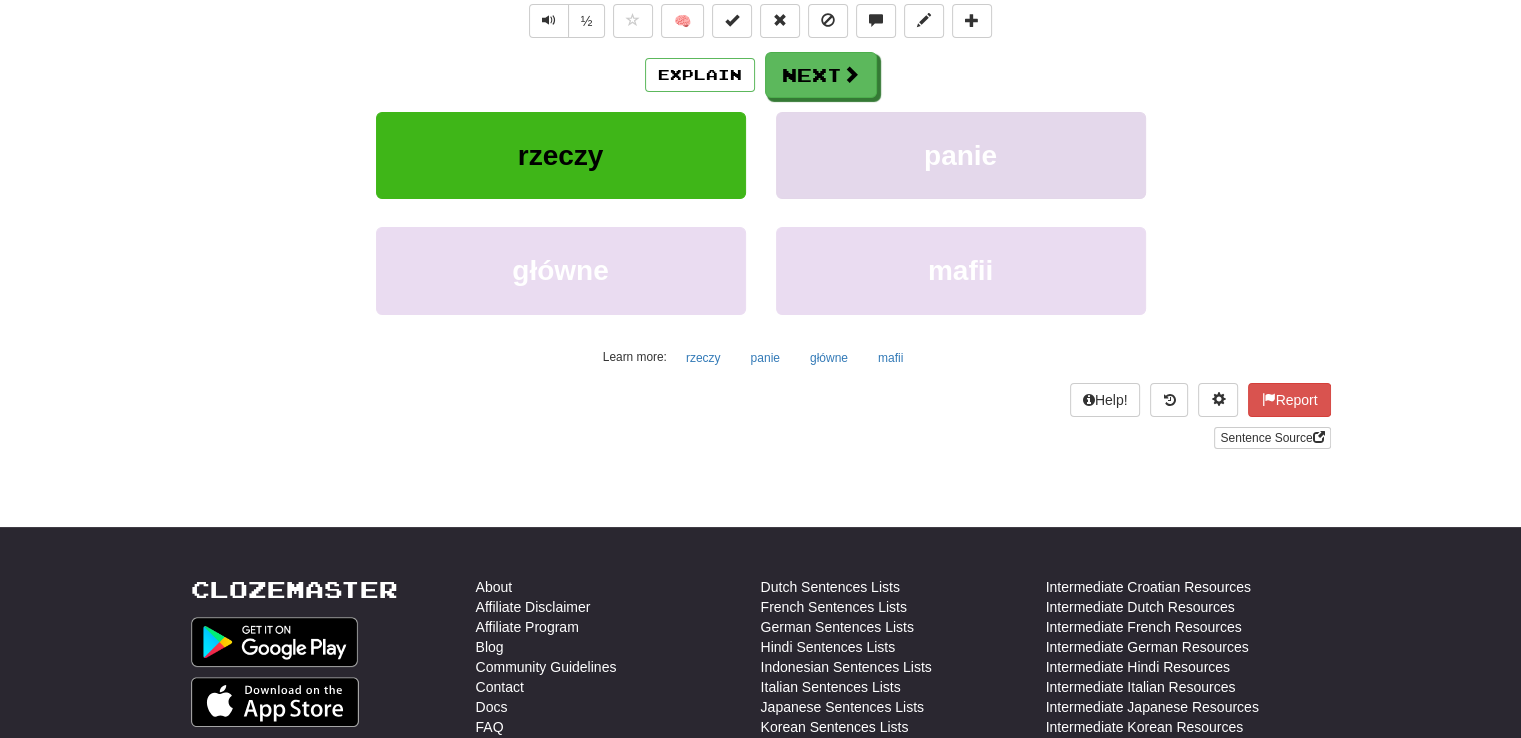 scroll, scrollTop: 100, scrollLeft: 0, axis: vertical 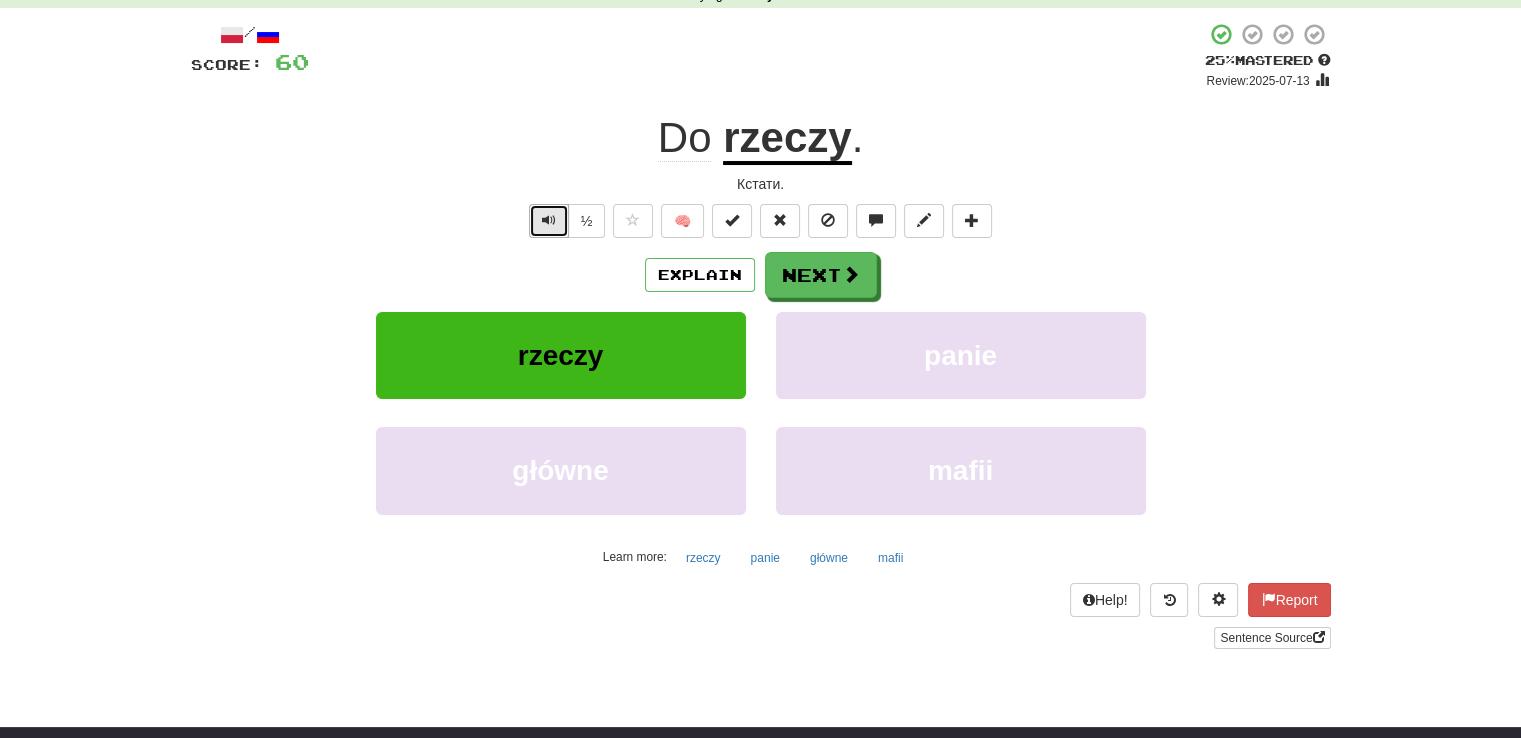 click at bounding box center [549, 220] 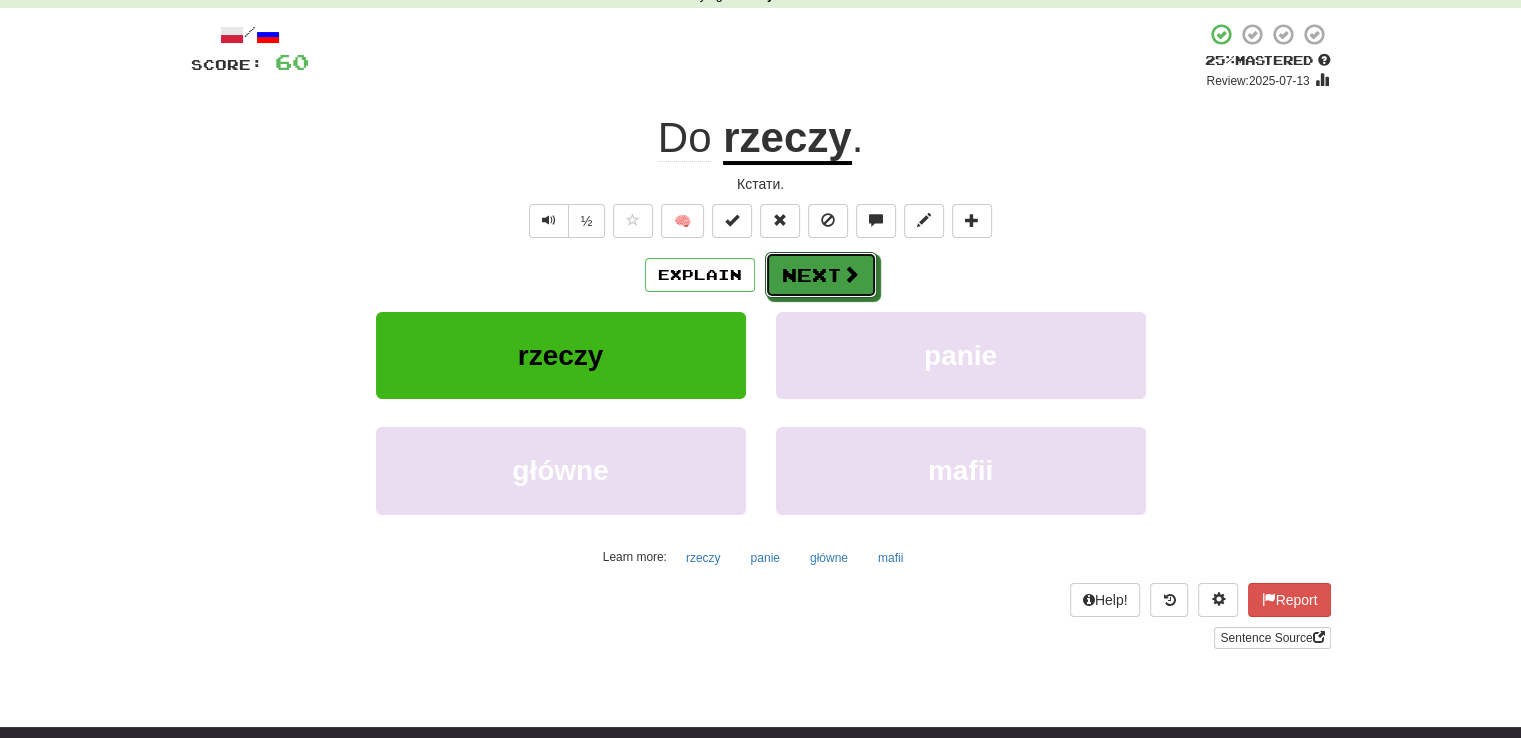 click at bounding box center [851, 274] 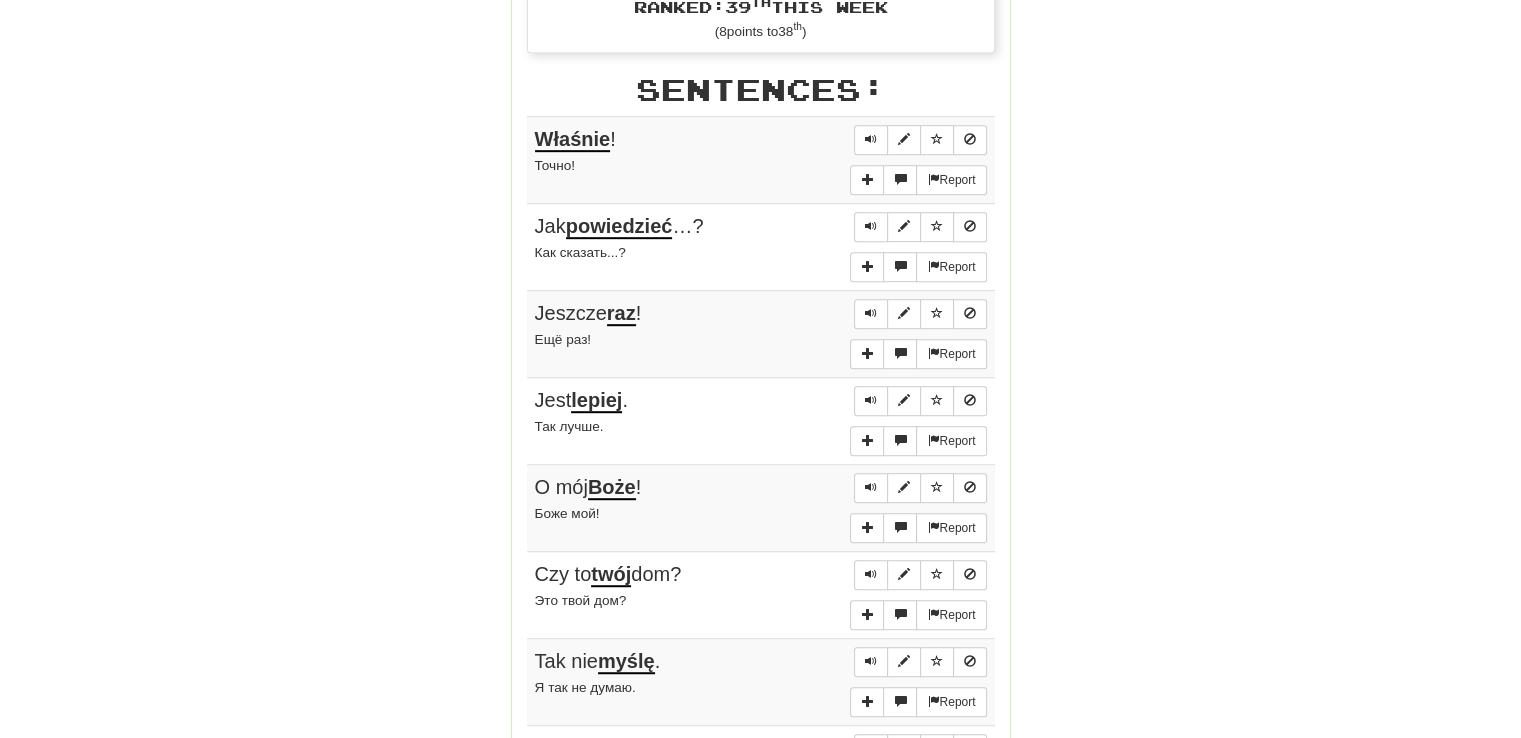 scroll, scrollTop: 1500, scrollLeft: 0, axis: vertical 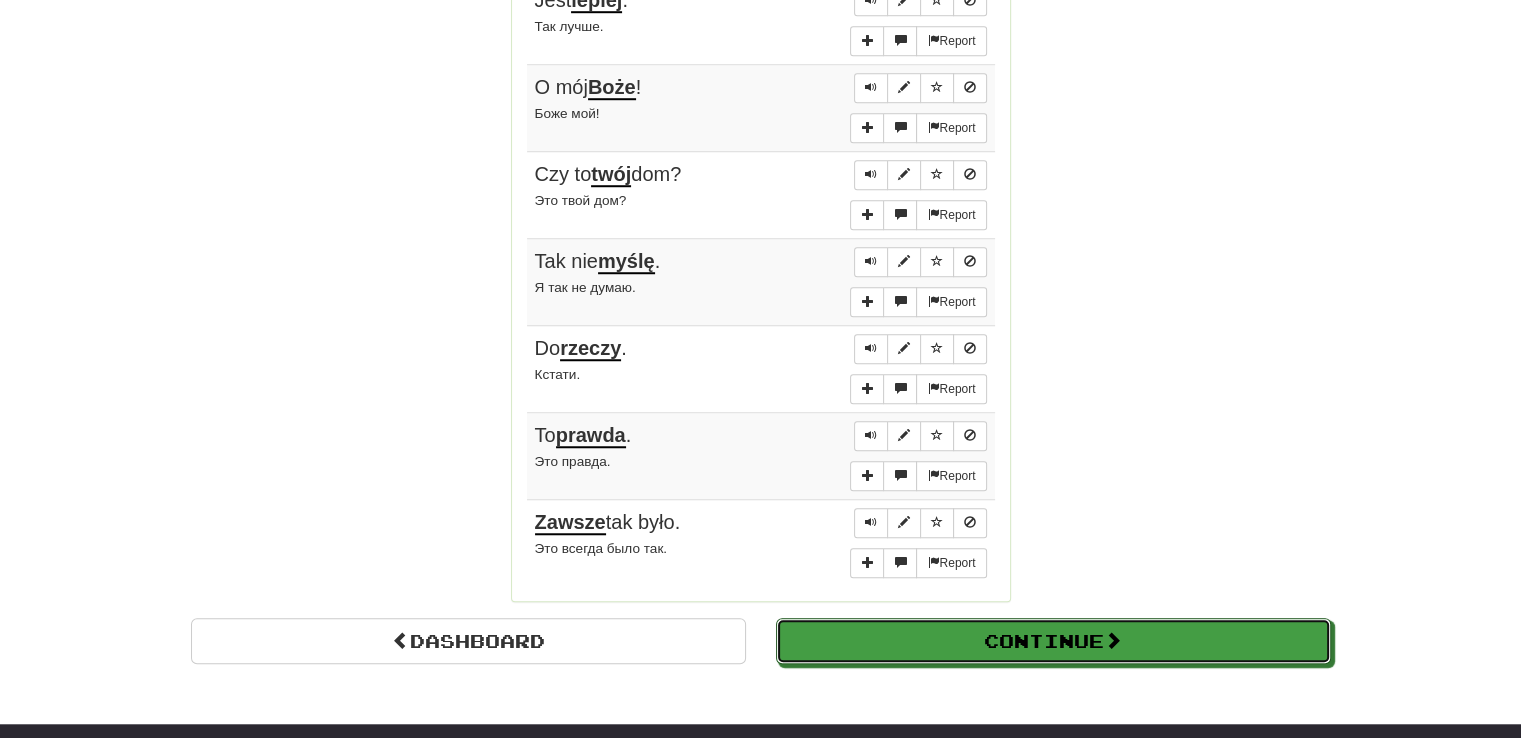 click on "Continue" at bounding box center (1053, 641) 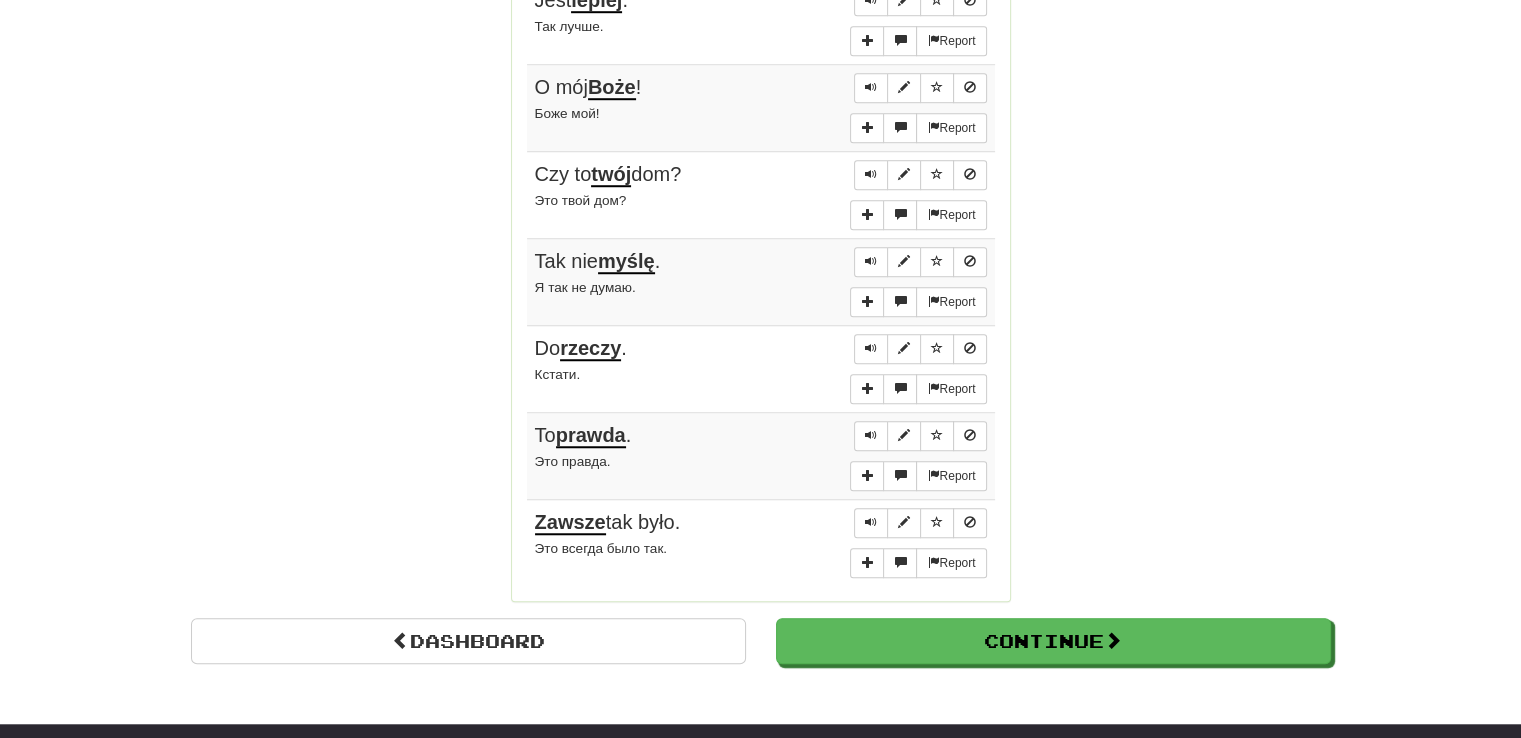 scroll, scrollTop: 710, scrollLeft: 0, axis: vertical 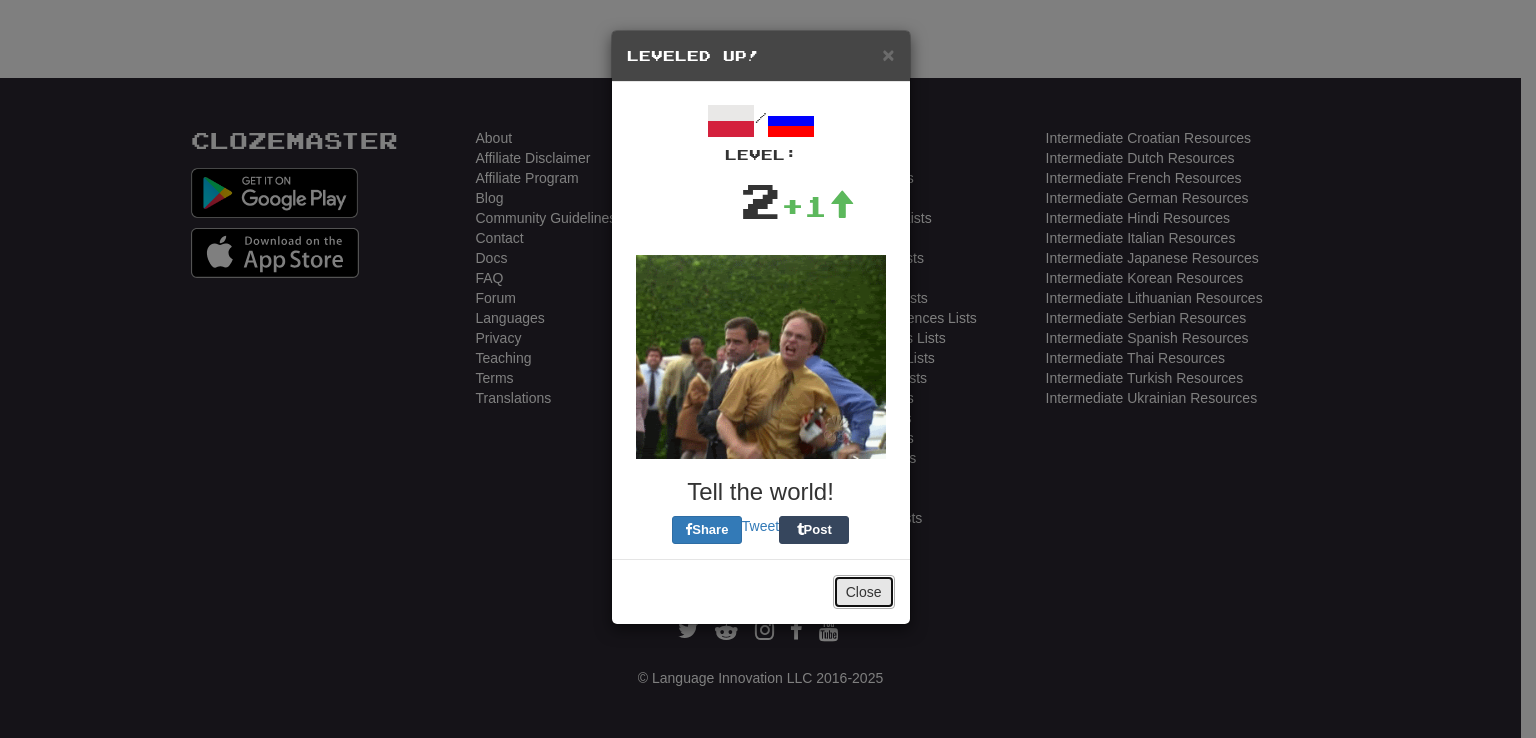 click on "Close" at bounding box center [864, 592] 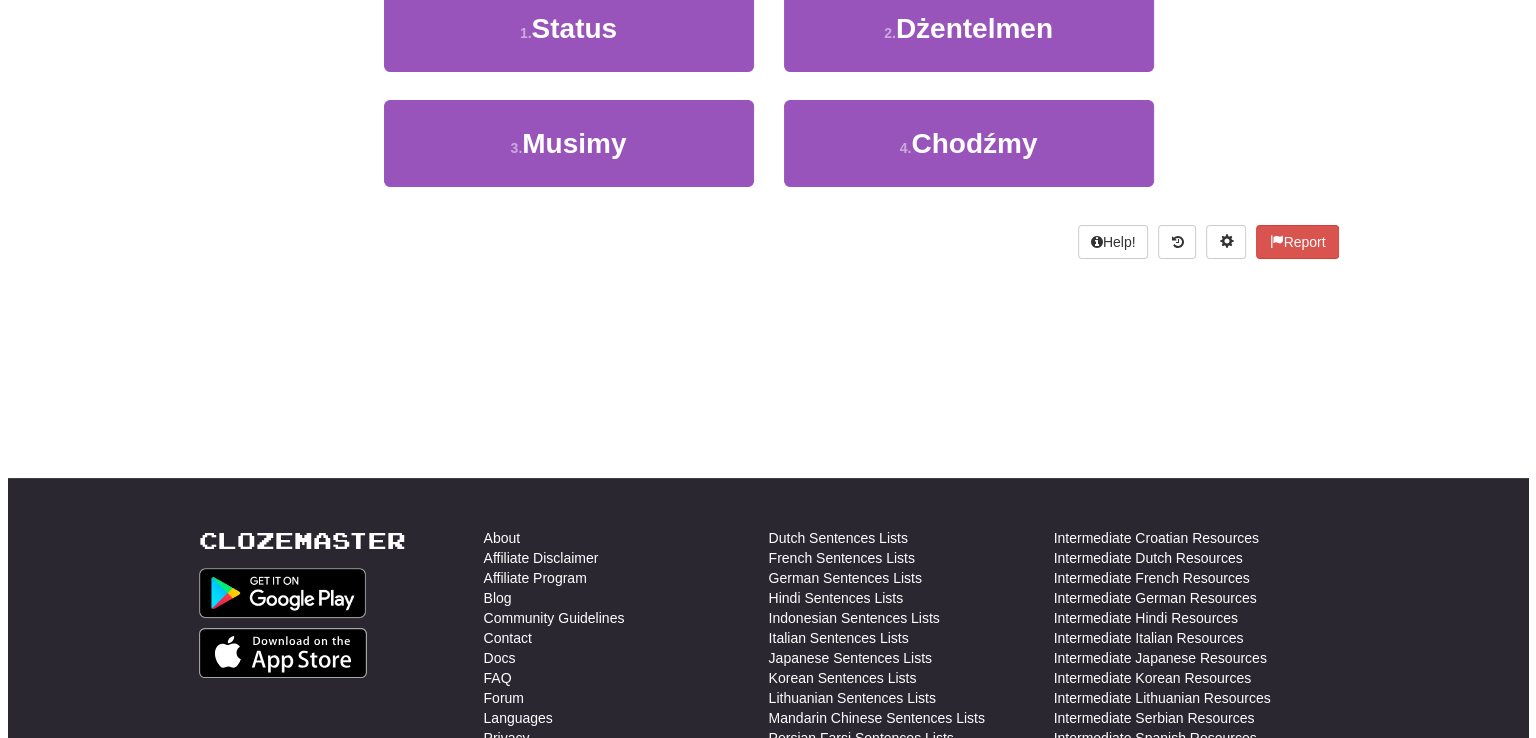 scroll, scrollTop: 0, scrollLeft: 0, axis: both 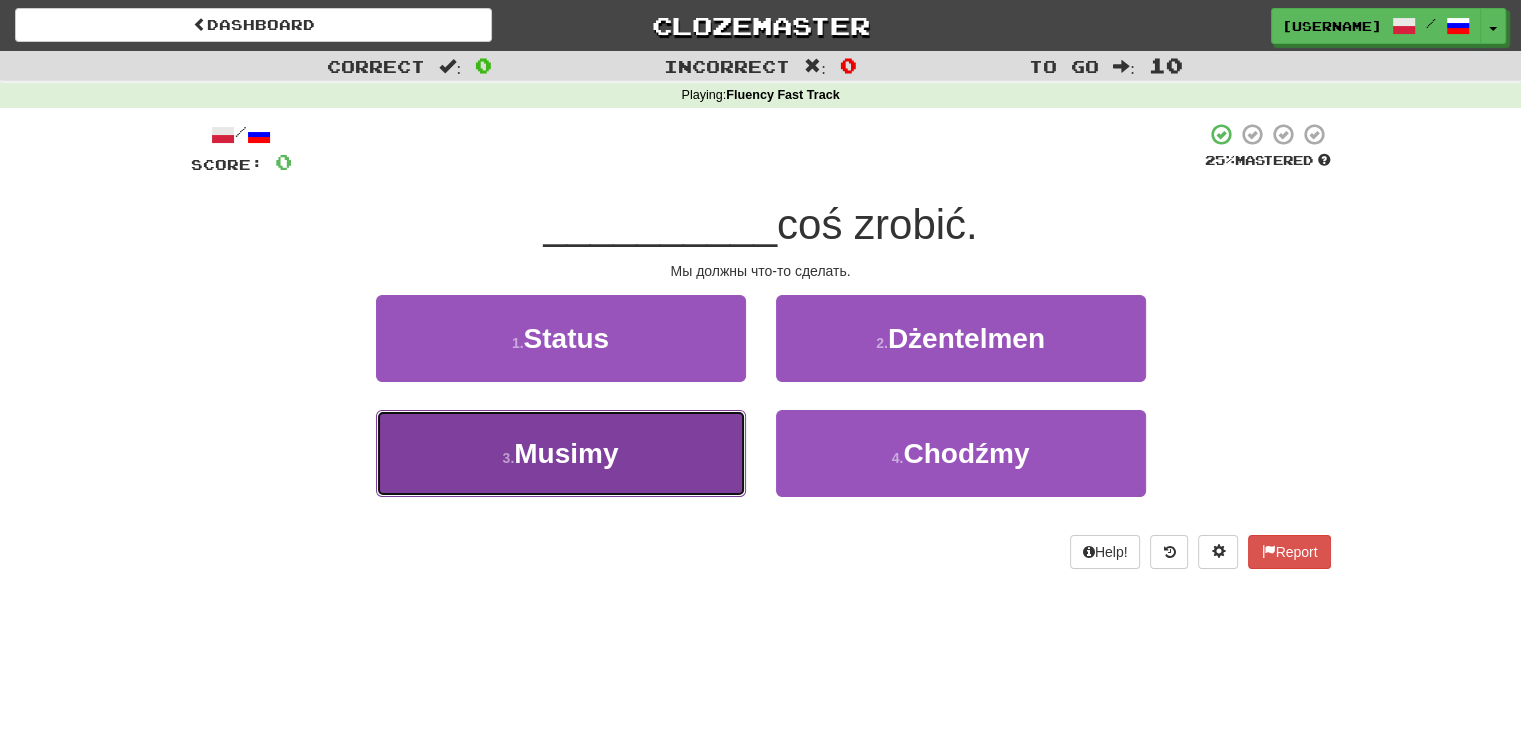 click on "3 .  Musimy" at bounding box center [561, 453] 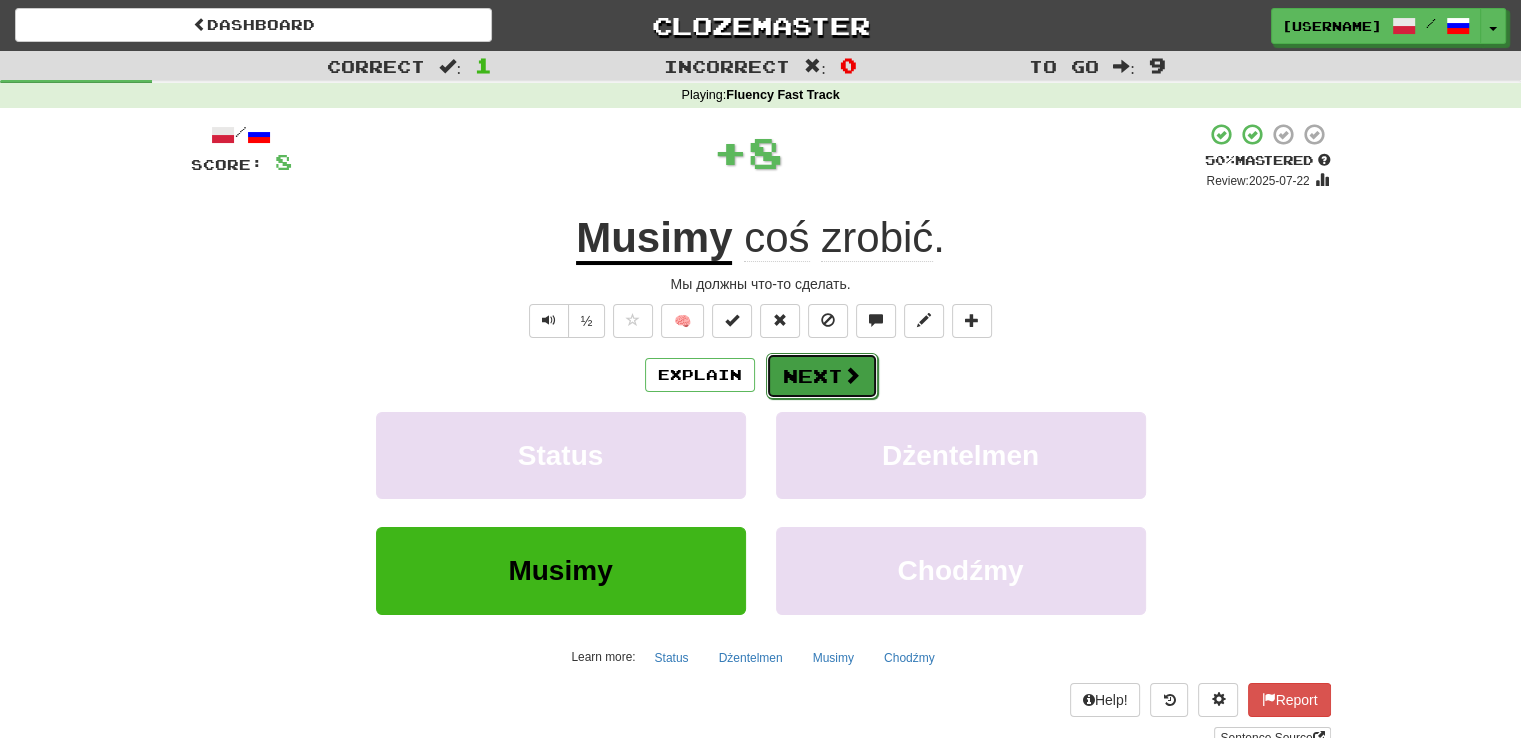 click on "Next" at bounding box center [822, 376] 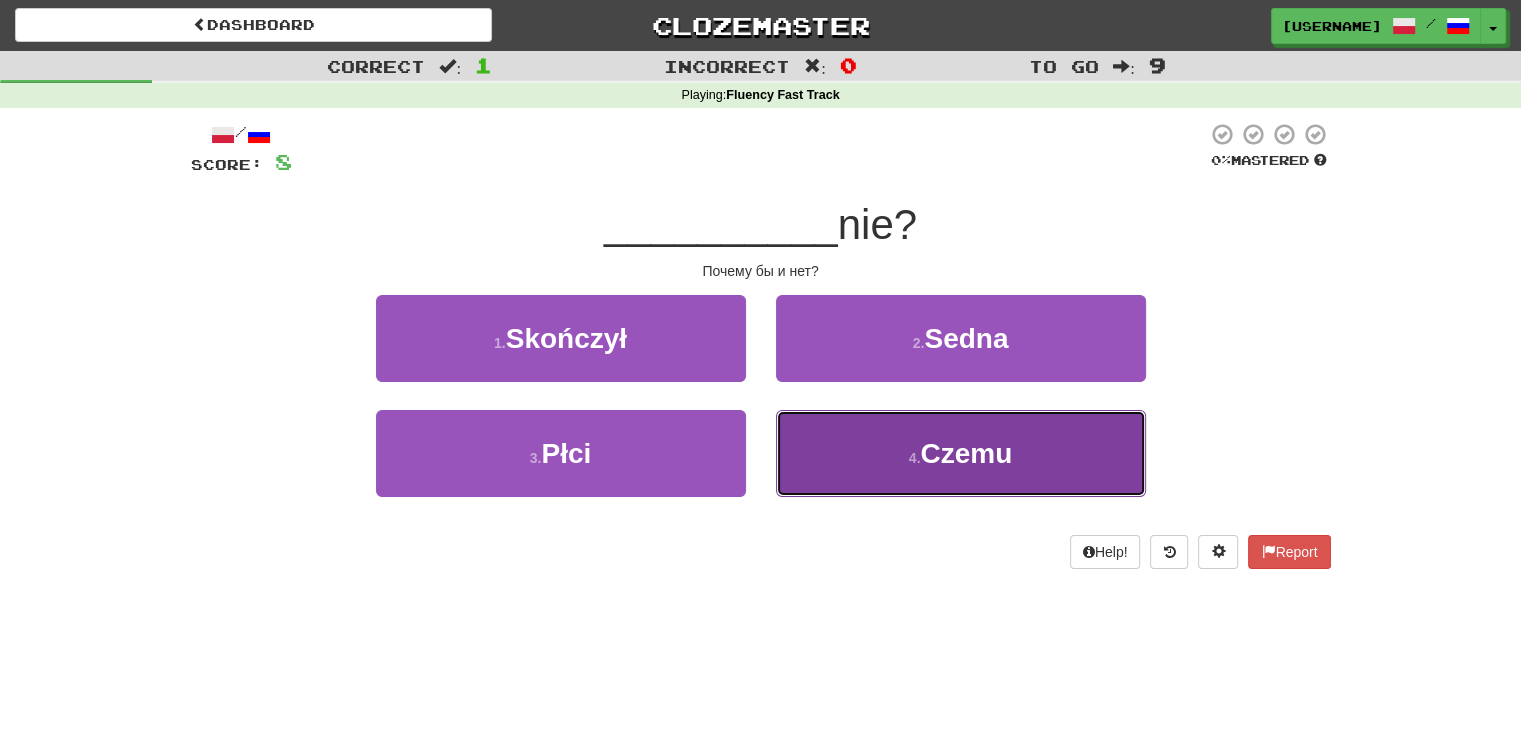 click on "4 .  Czemu" at bounding box center [961, 453] 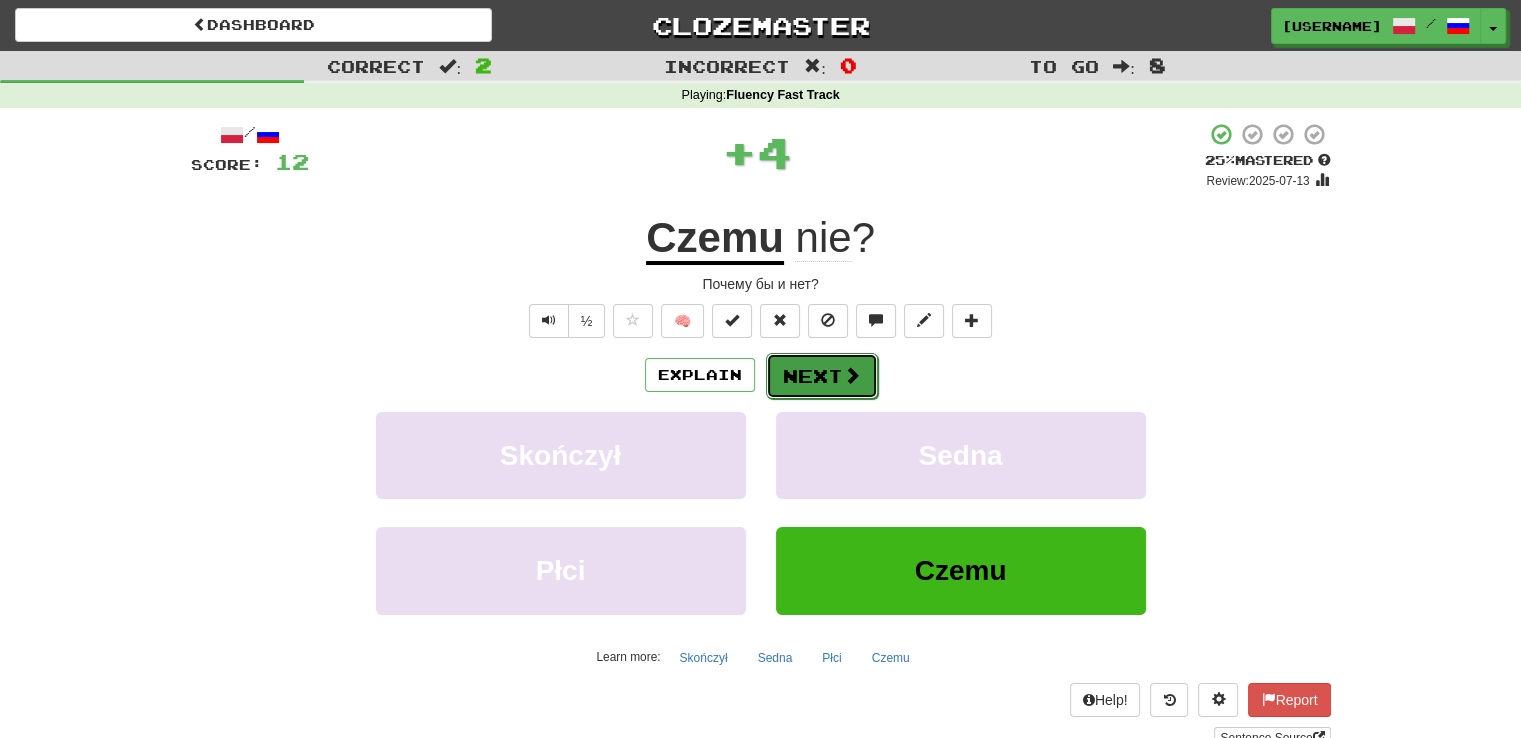 click on "Next" at bounding box center [822, 376] 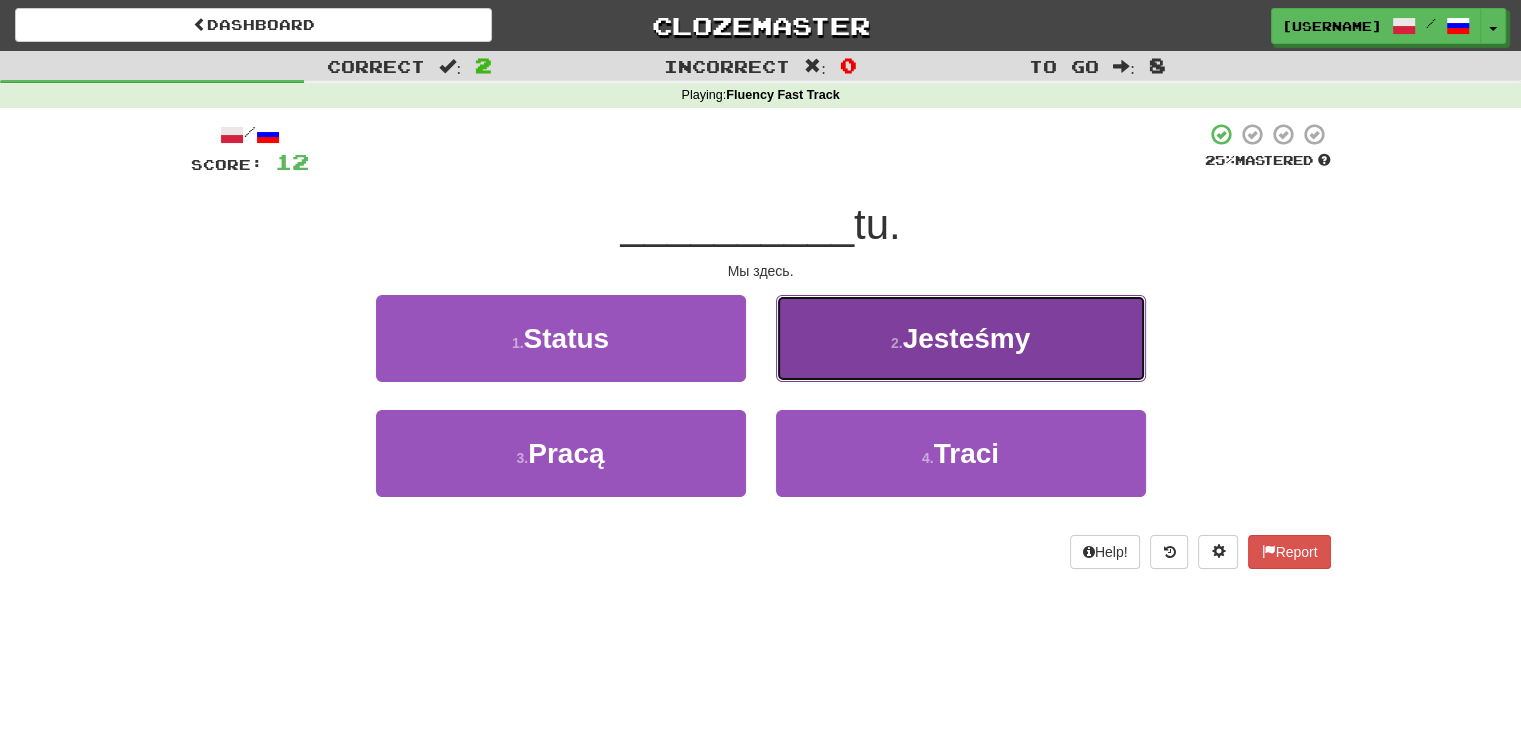 click on "2 .  Jesteśmy" at bounding box center (961, 338) 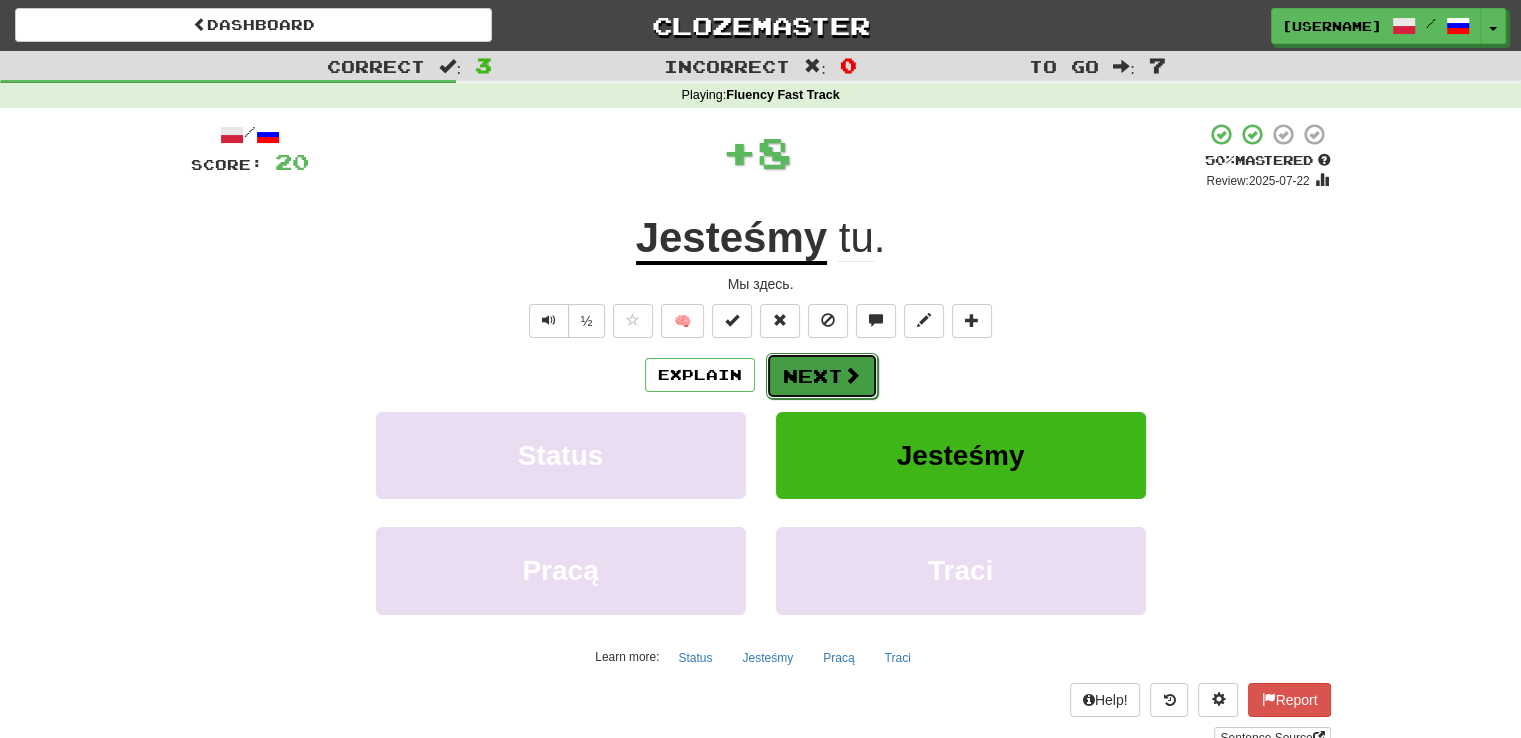 click on "Next" at bounding box center (822, 376) 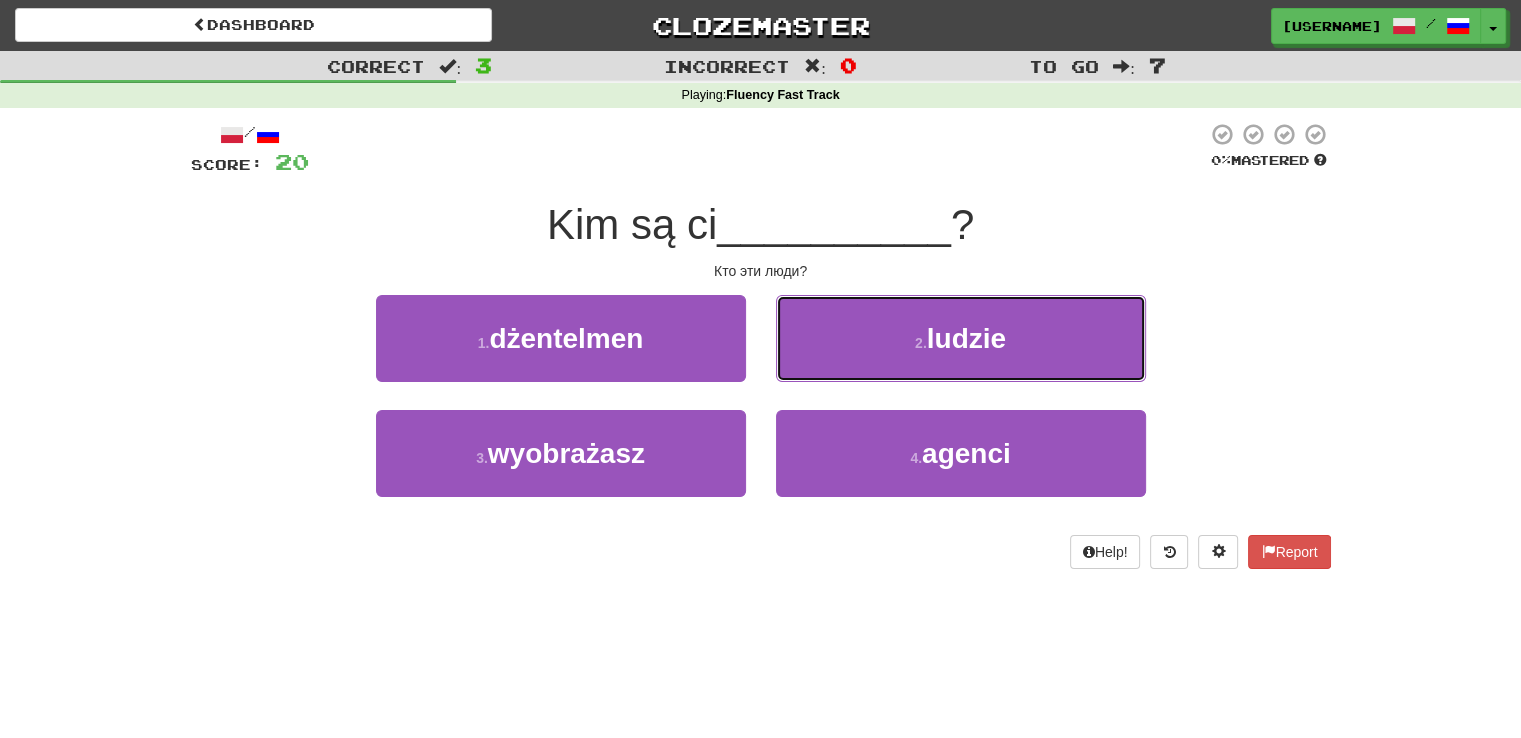 click on "2 .  ludzie" at bounding box center [961, 338] 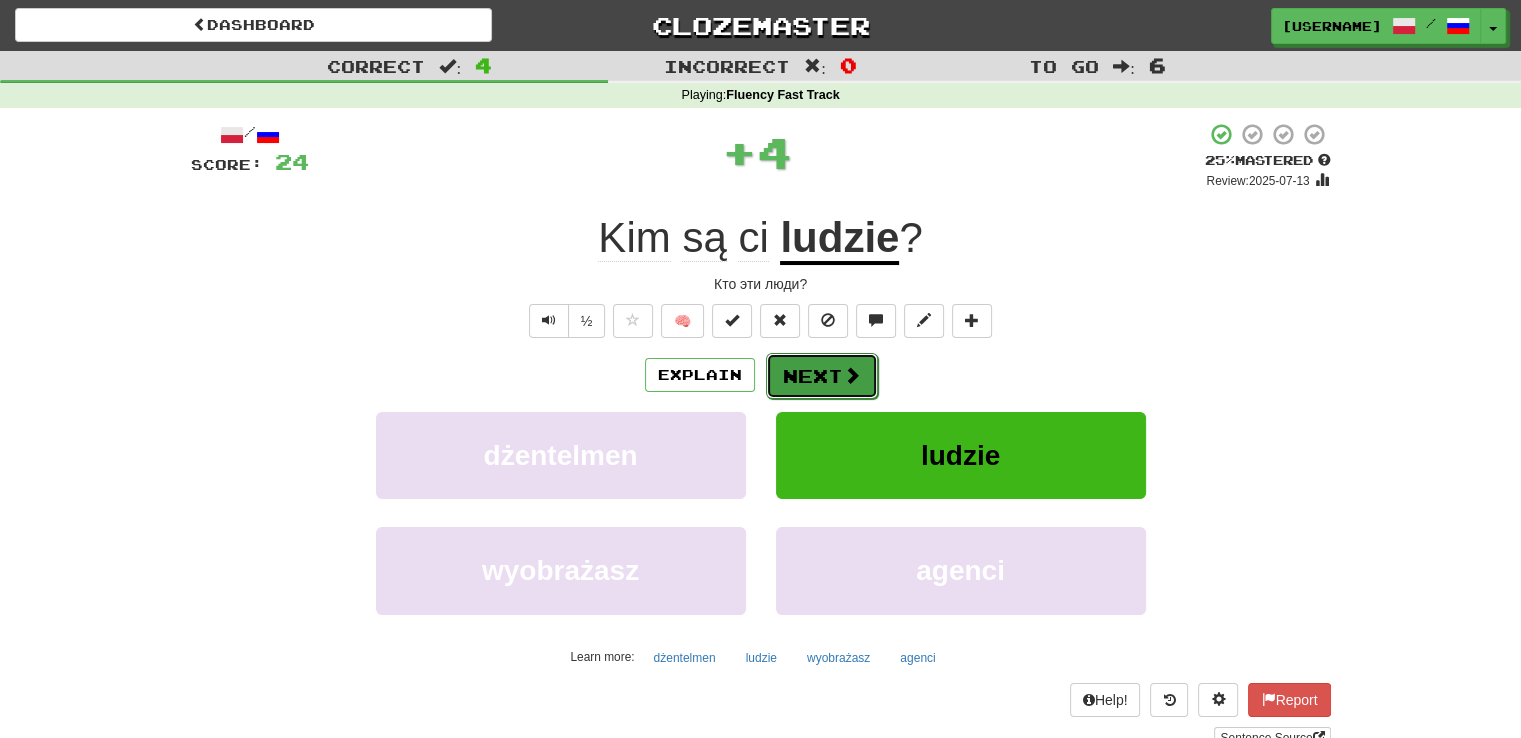 click on "Next" at bounding box center (822, 376) 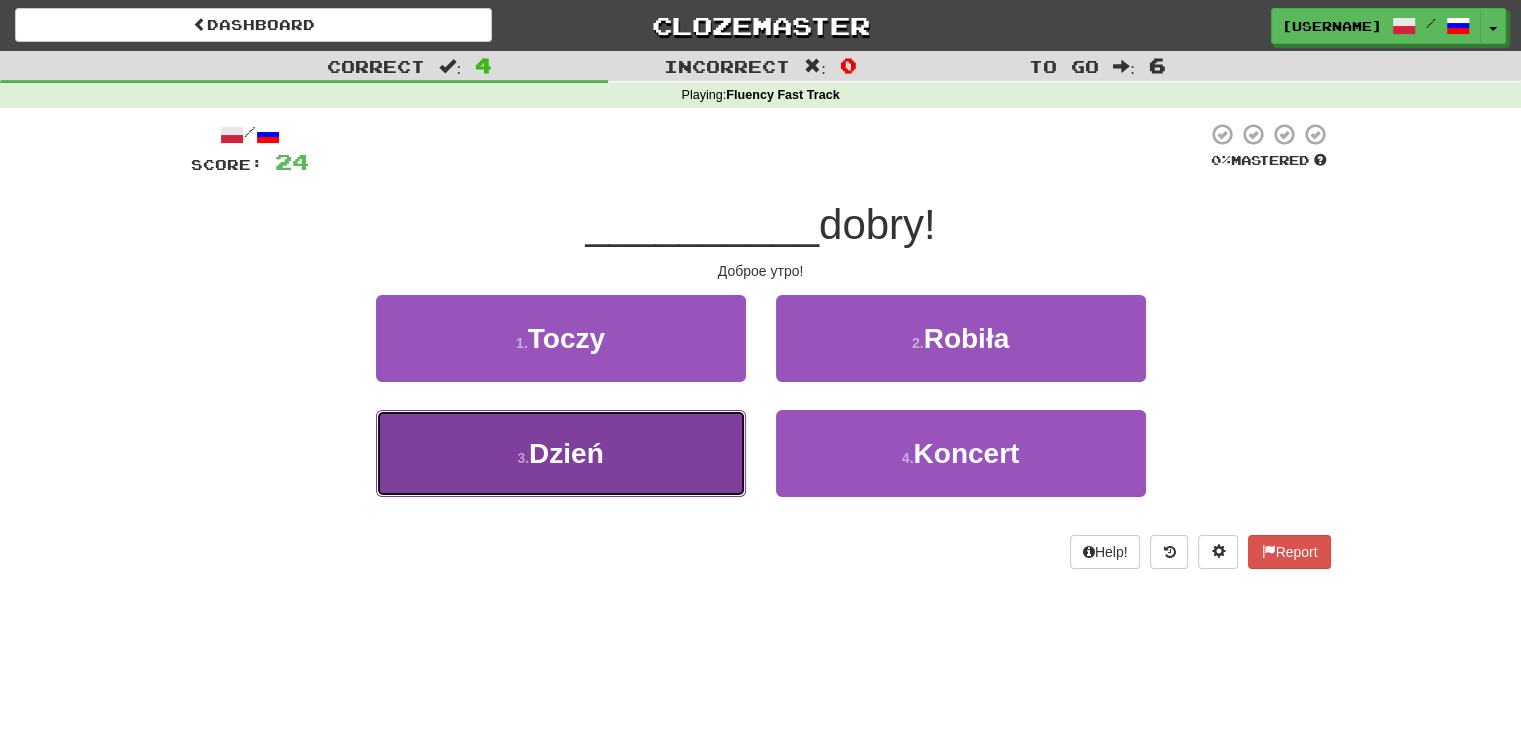 drag, startPoint x: 713, startPoint y: 461, endPoint x: 753, endPoint y: 438, distance: 46.141087 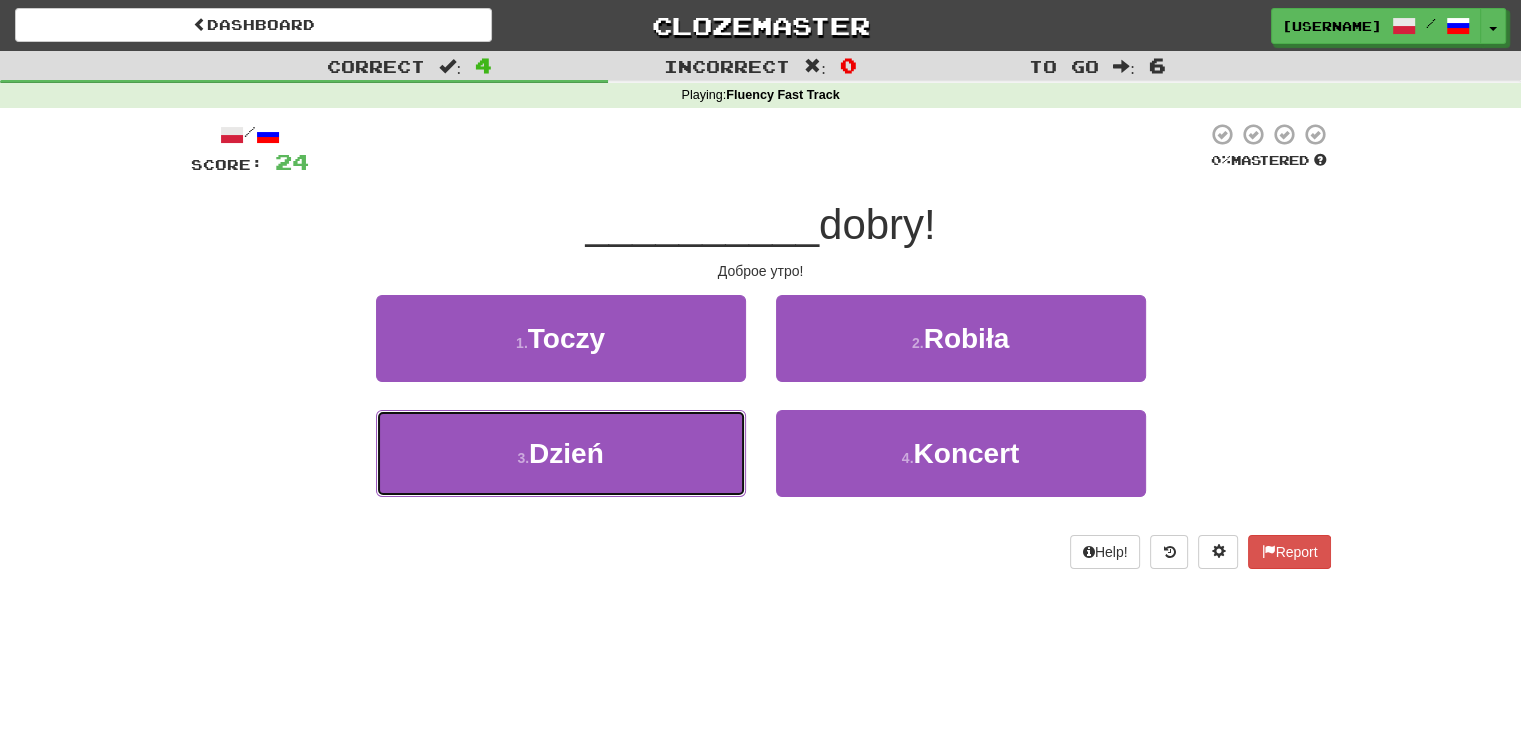 click on "3 .  Dzień" at bounding box center (561, 453) 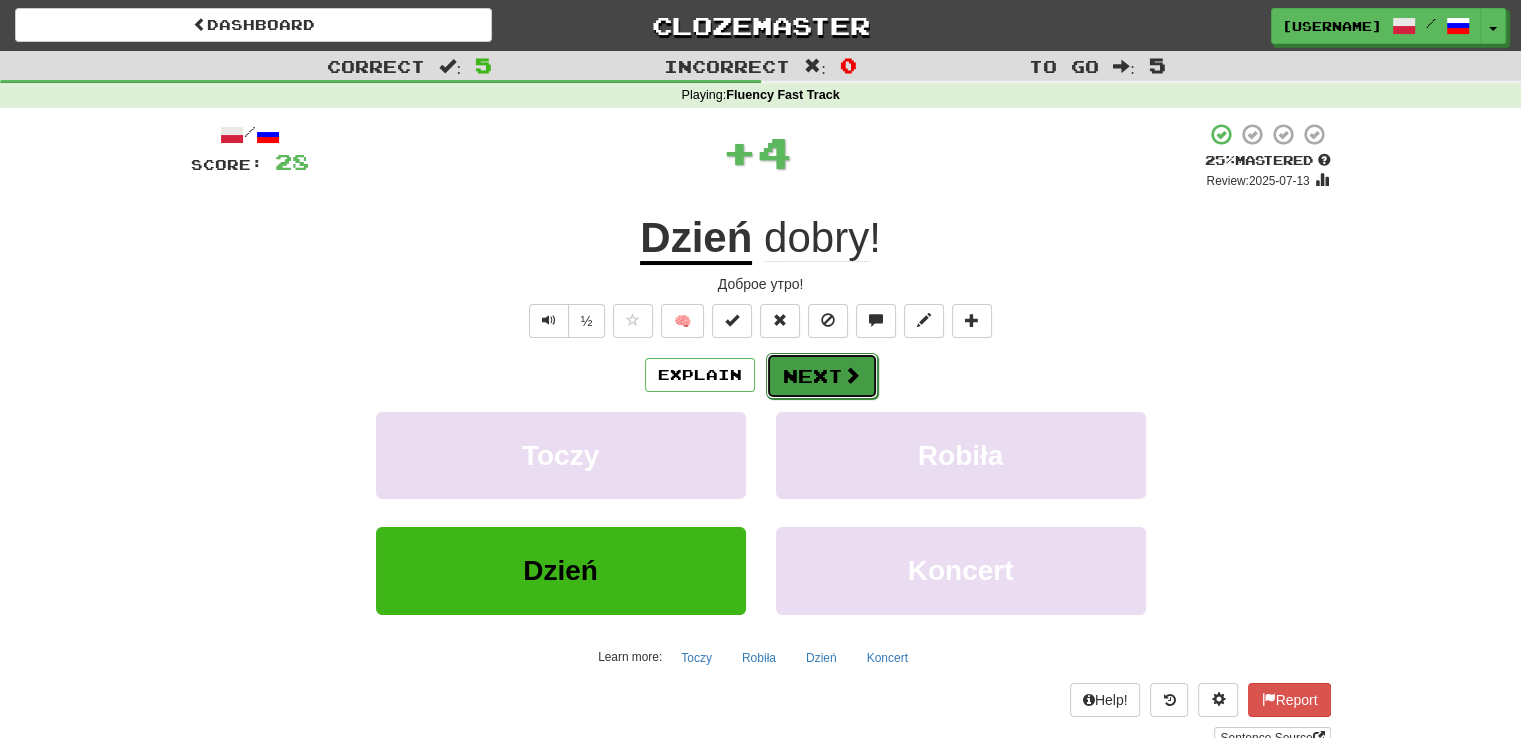 click at bounding box center (852, 375) 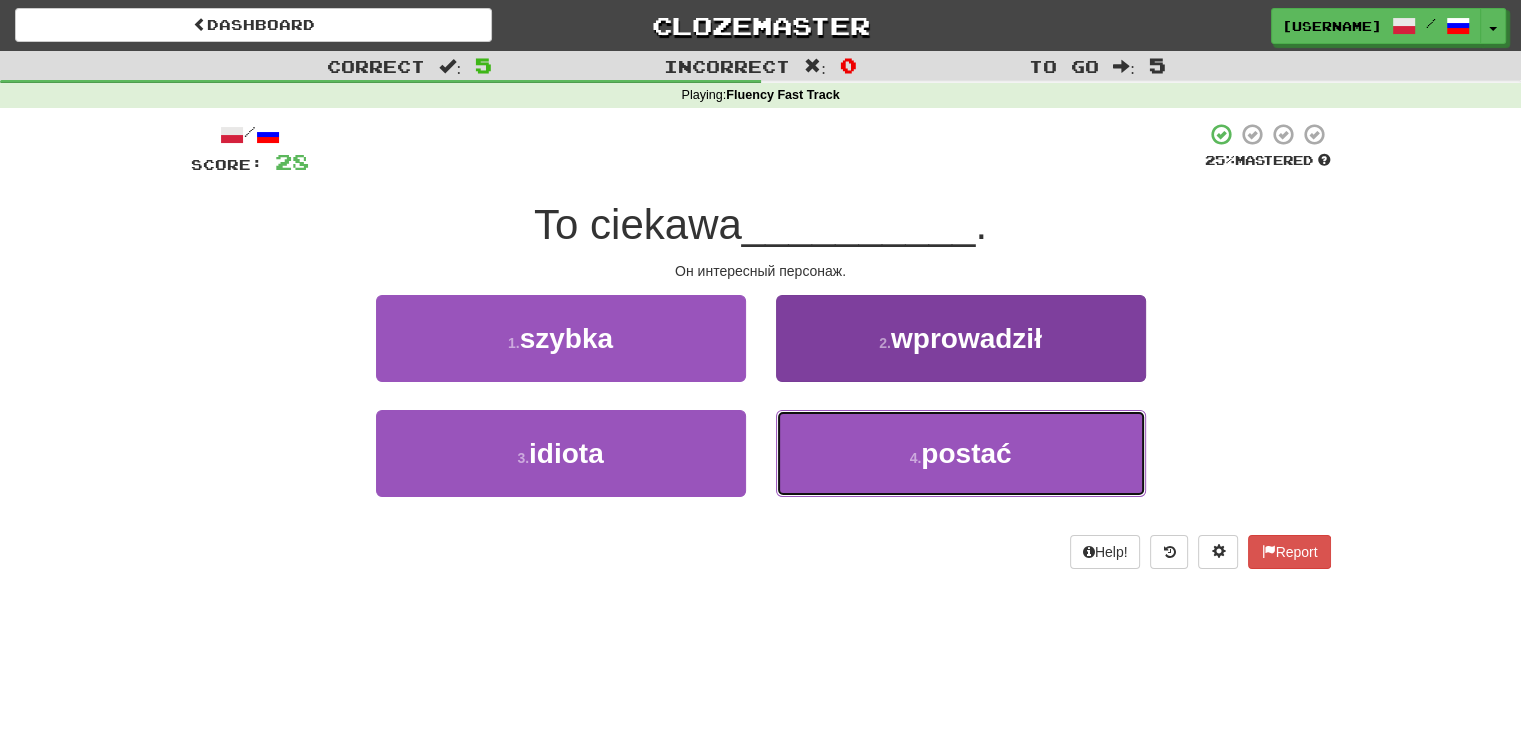 click on "4 .  postać" at bounding box center (961, 453) 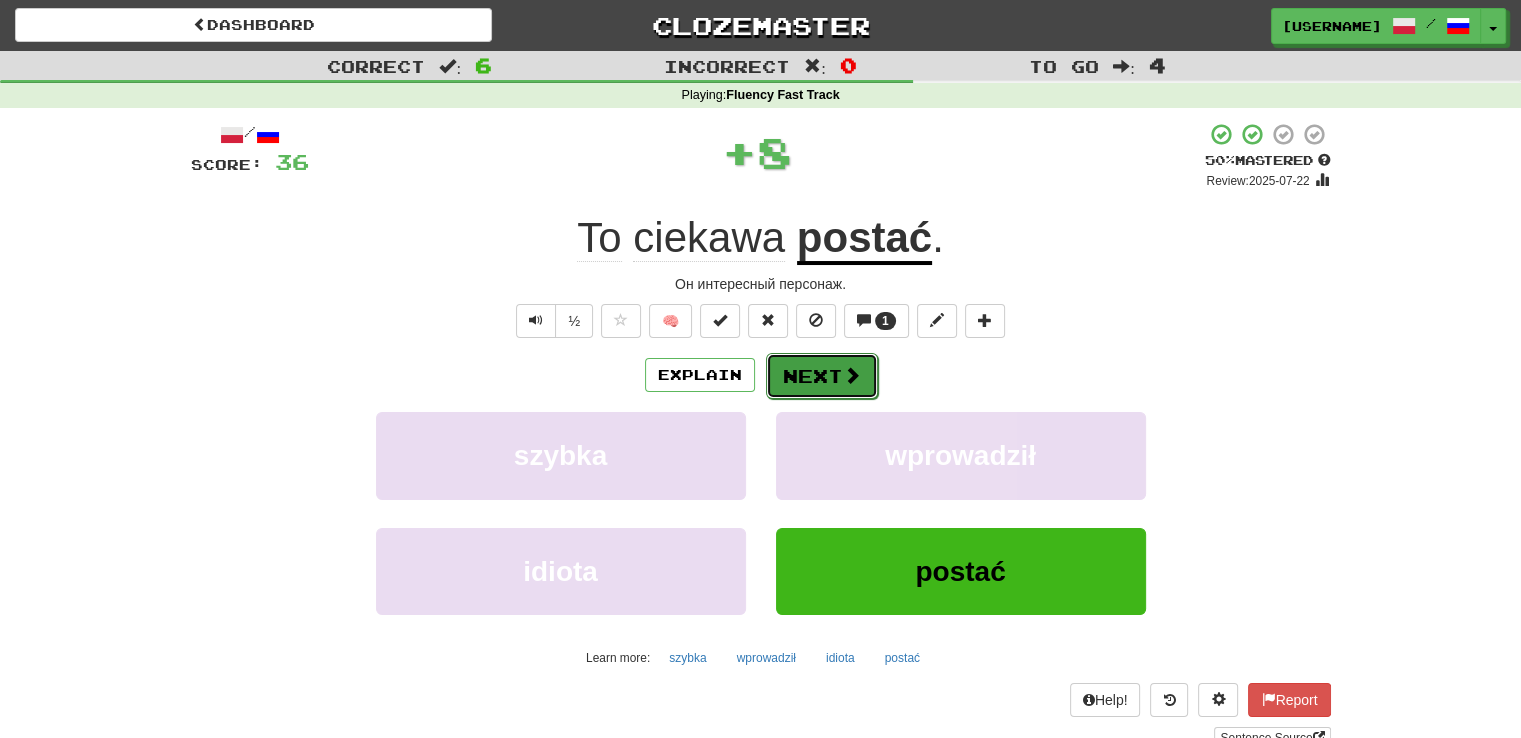 click at bounding box center (852, 375) 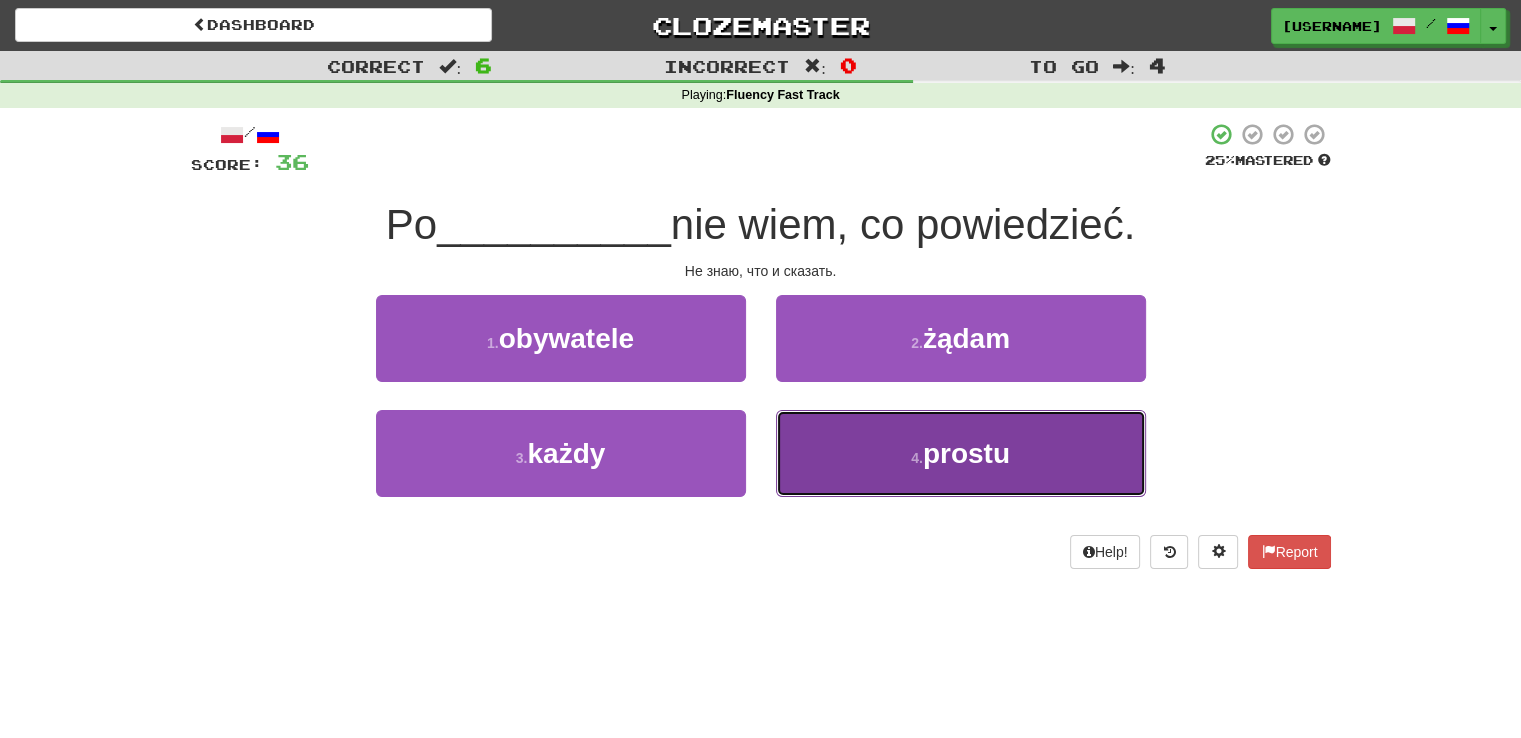 click on "prostu" at bounding box center (966, 453) 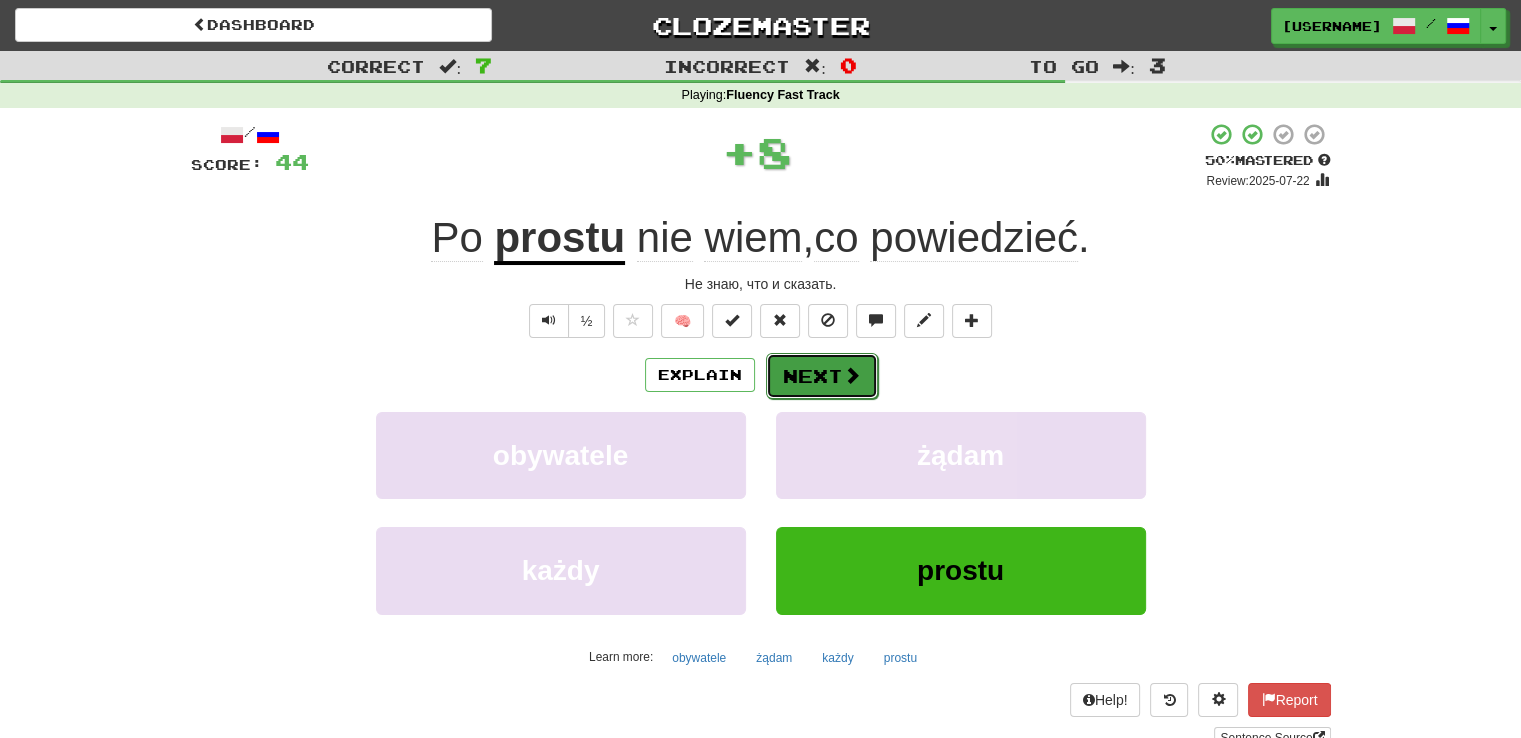 click on "Next" at bounding box center (822, 376) 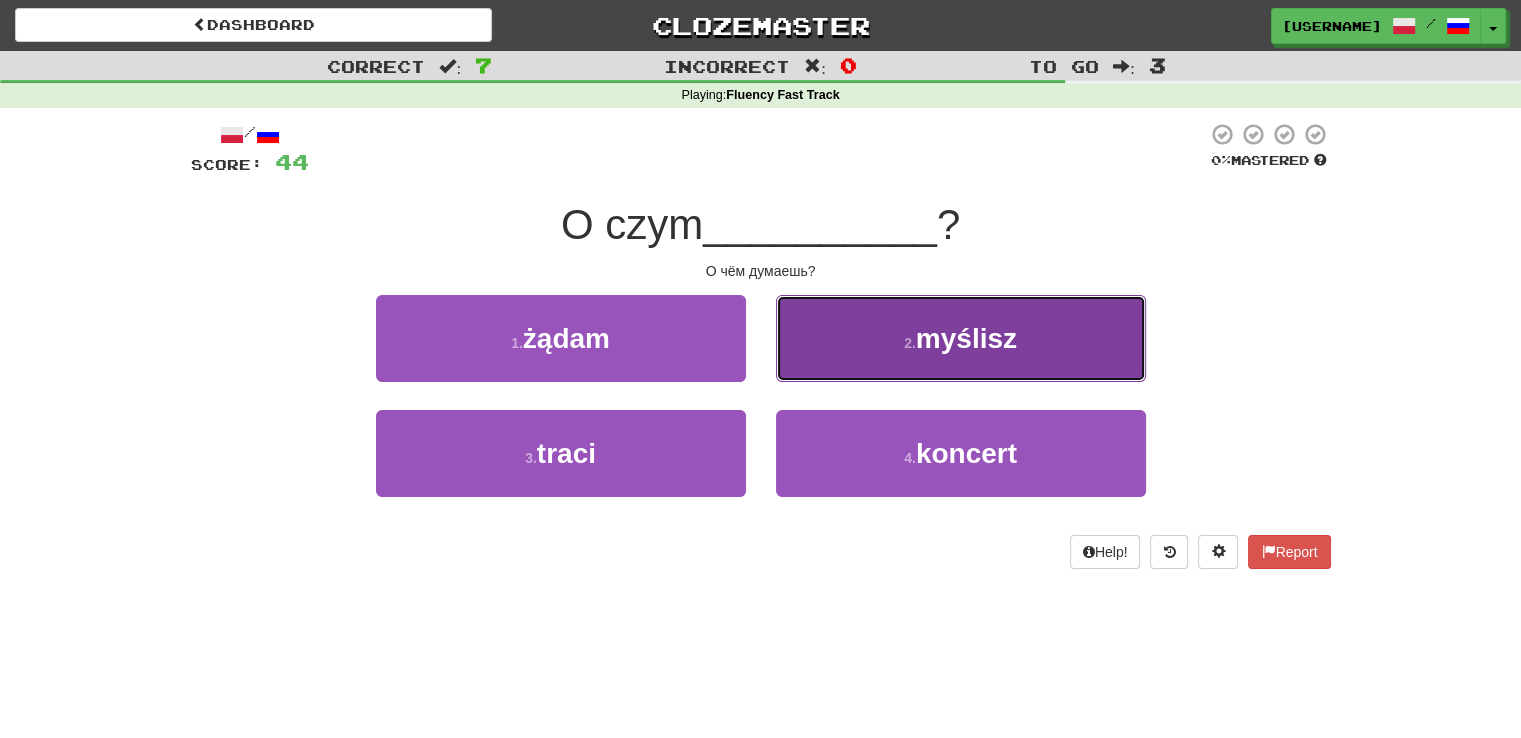 click on "myślisz" at bounding box center (966, 338) 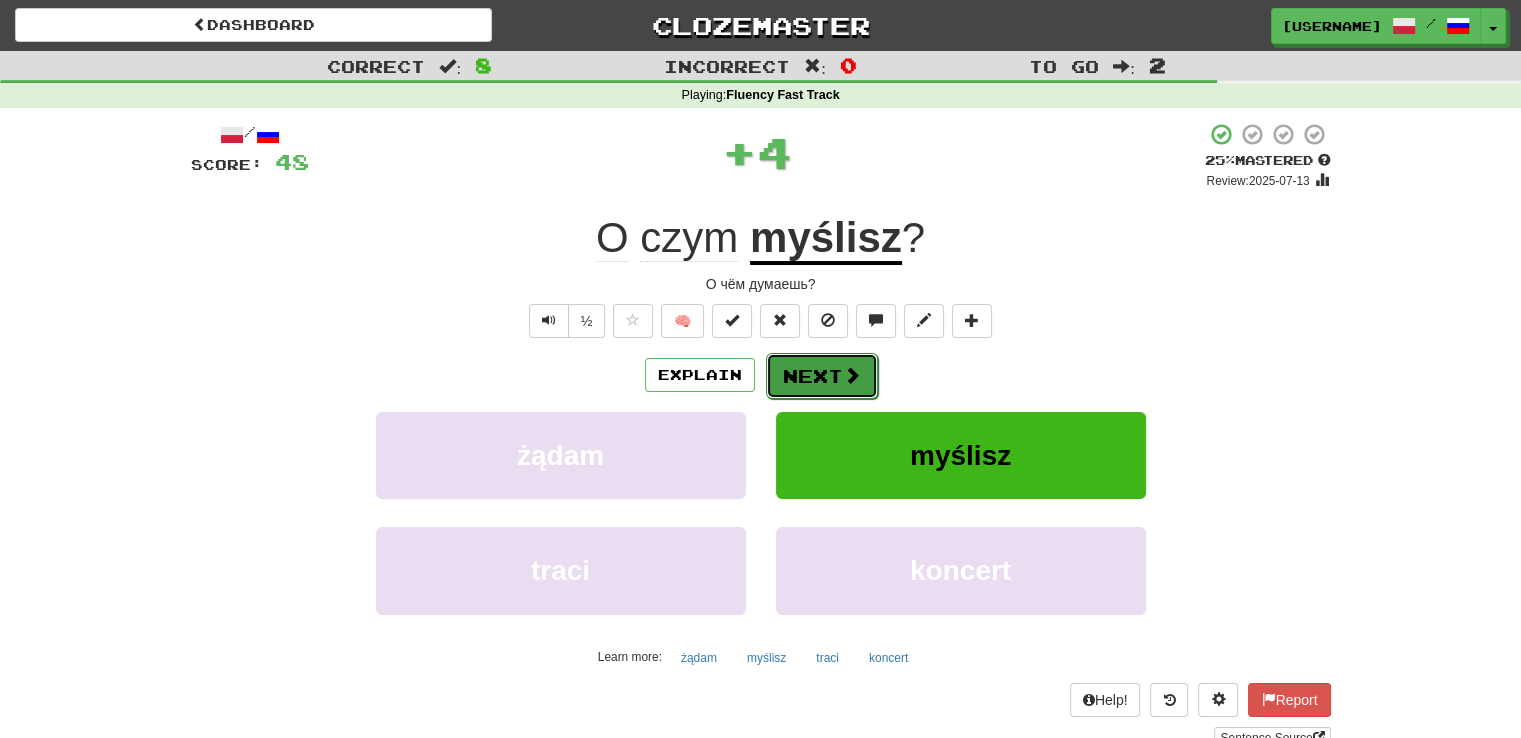 click on "Next" at bounding box center [822, 376] 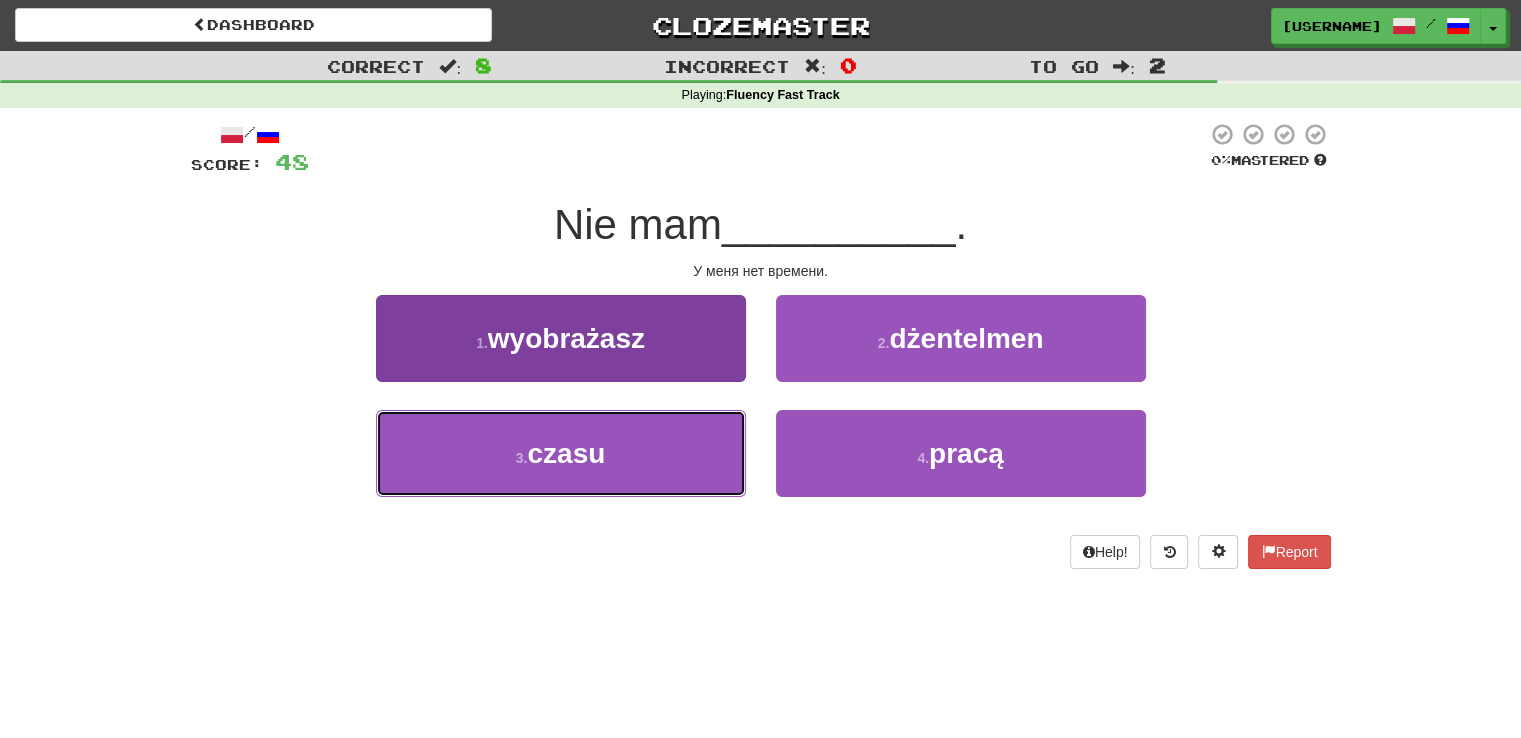 click on "3 .  czasu" at bounding box center [561, 453] 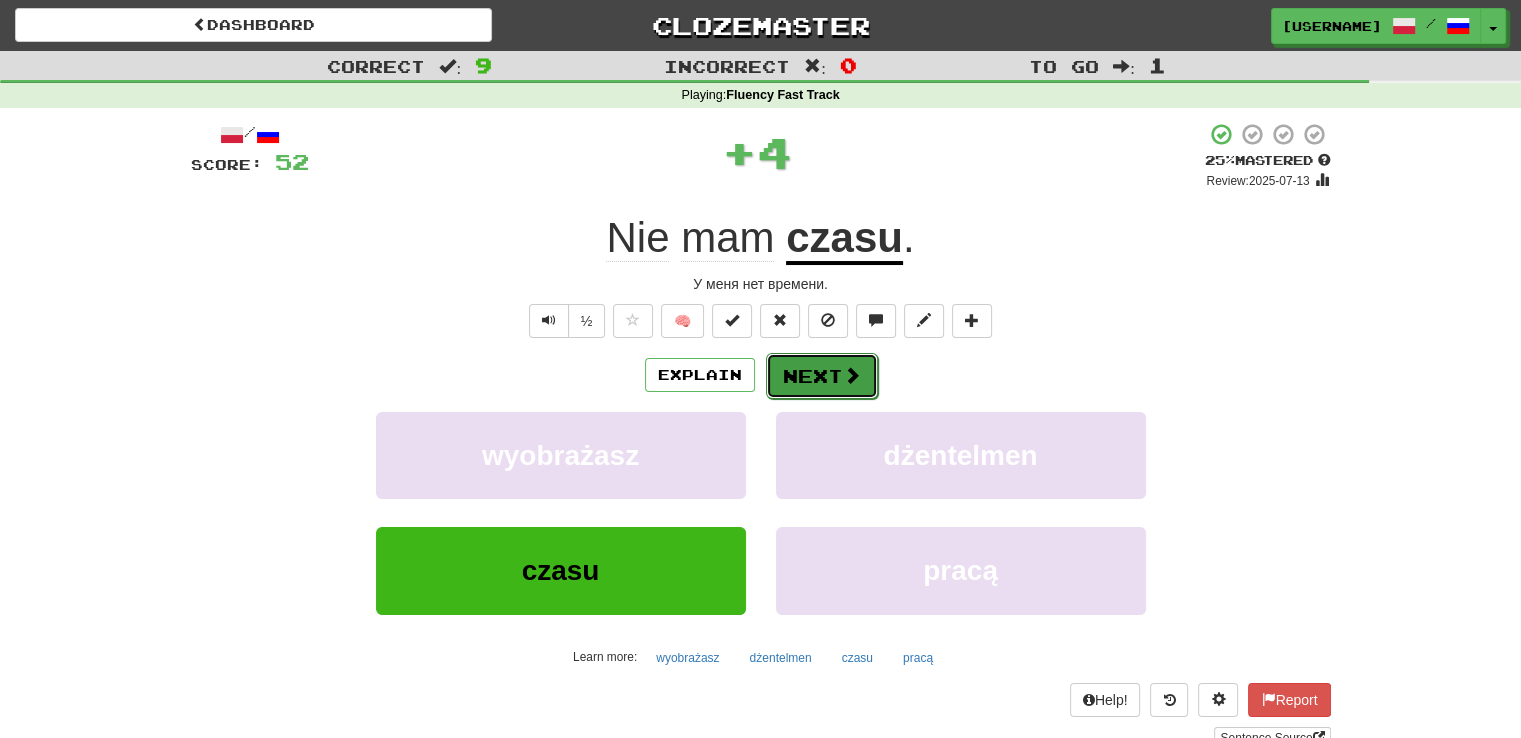click on "Next" at bounding box center [822, 376] 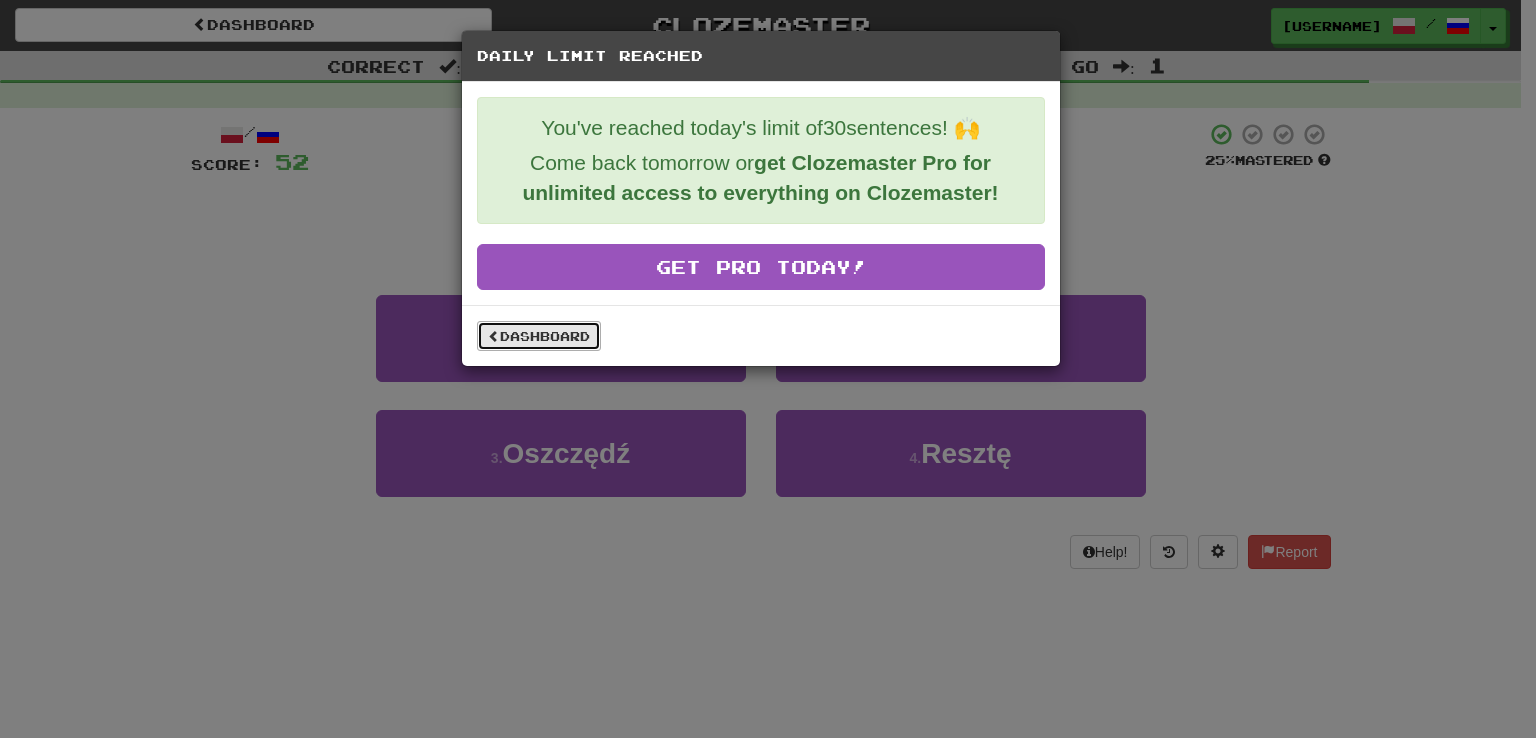click on "Dashboard" at bounding box center (539, 336) 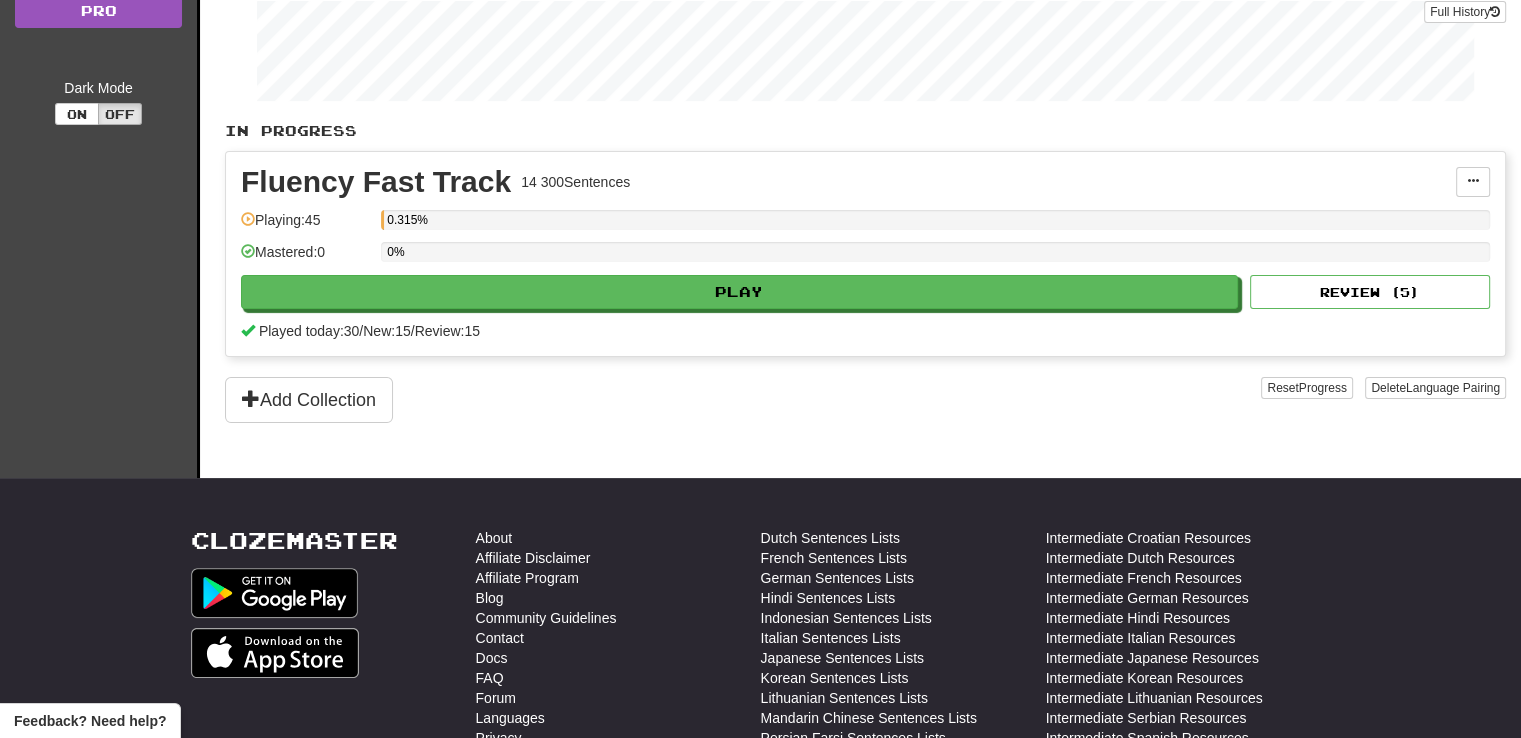 scroll, scrollTop: 0, scrollLeft: 0, axis: both 